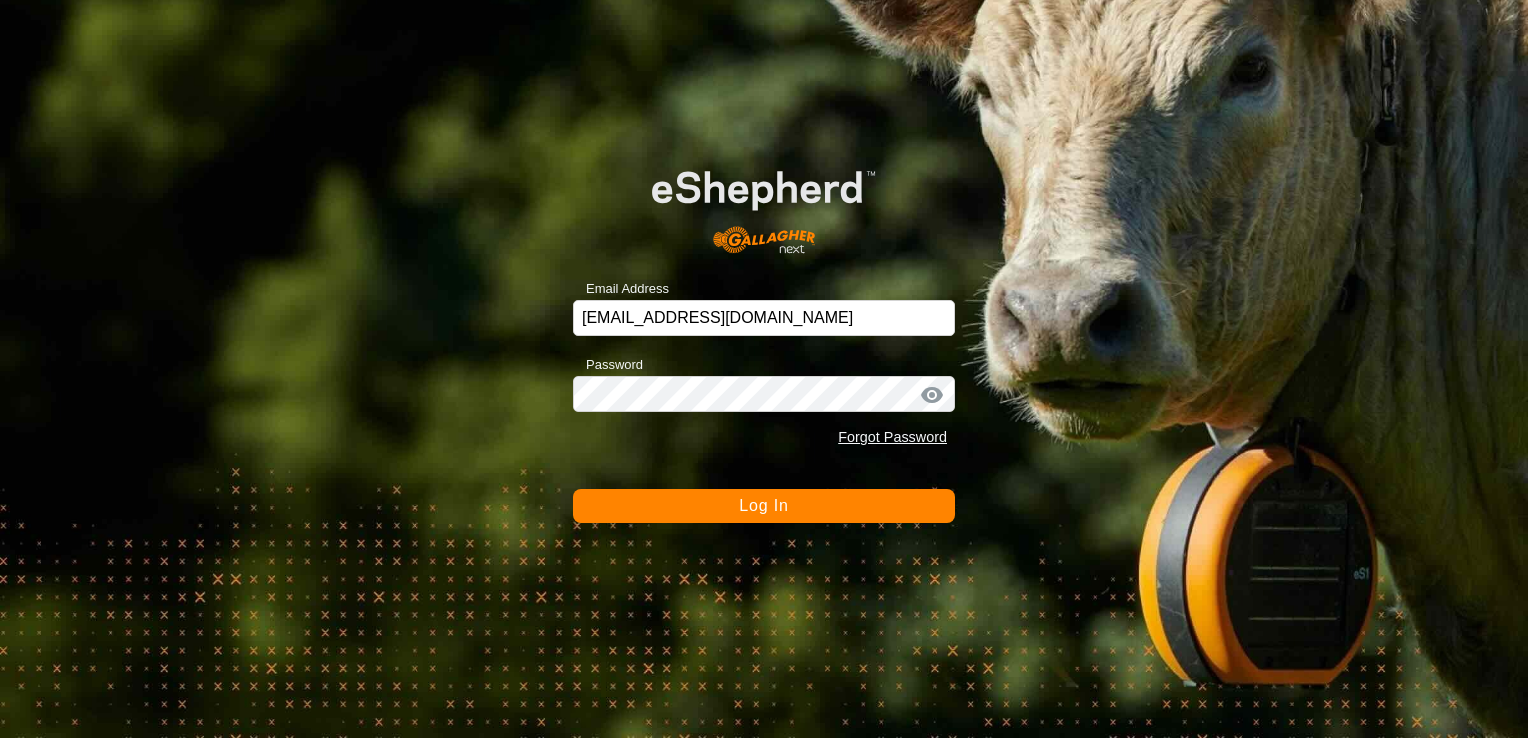 scroll, scrollTop: 0, scrollLeft: 0, axis: both 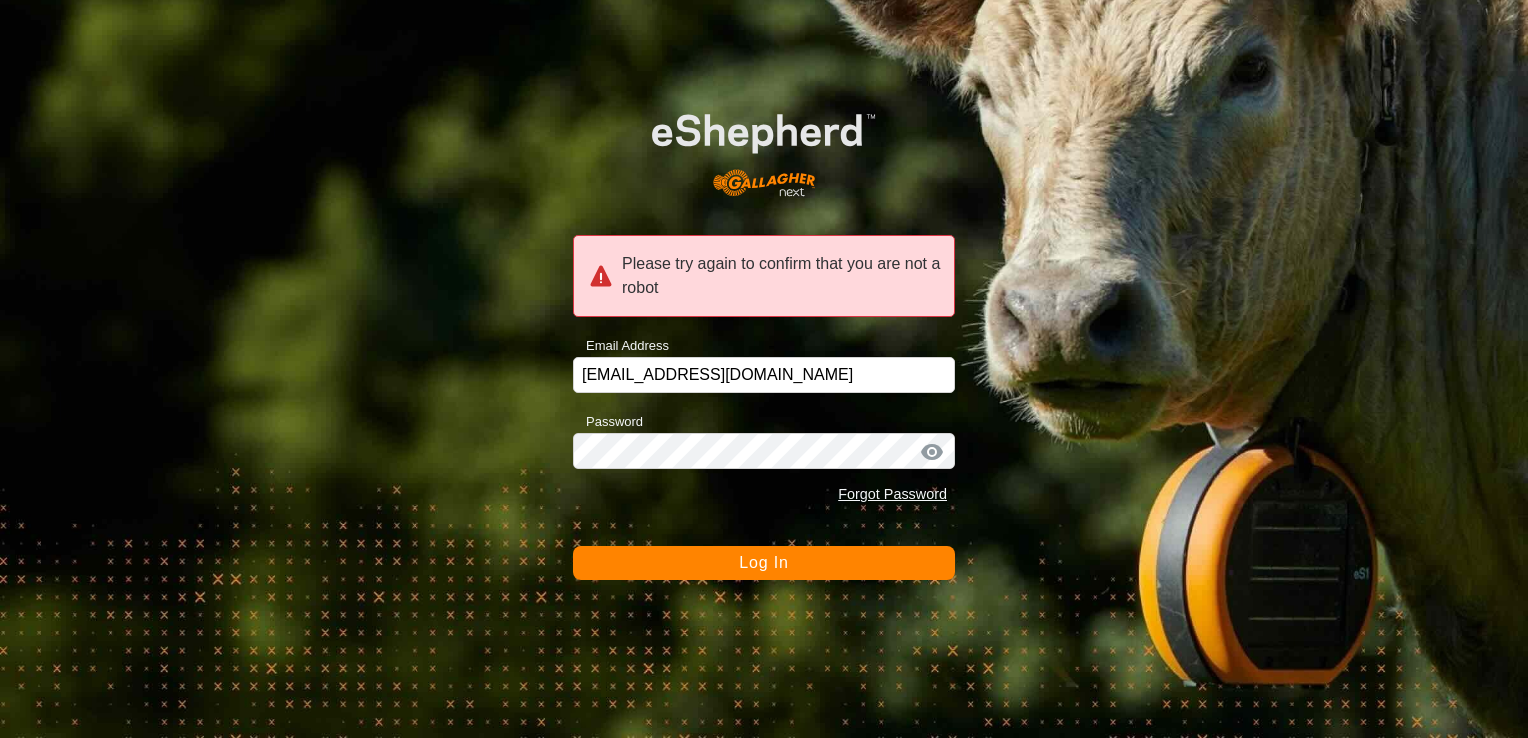 click on "Log In" 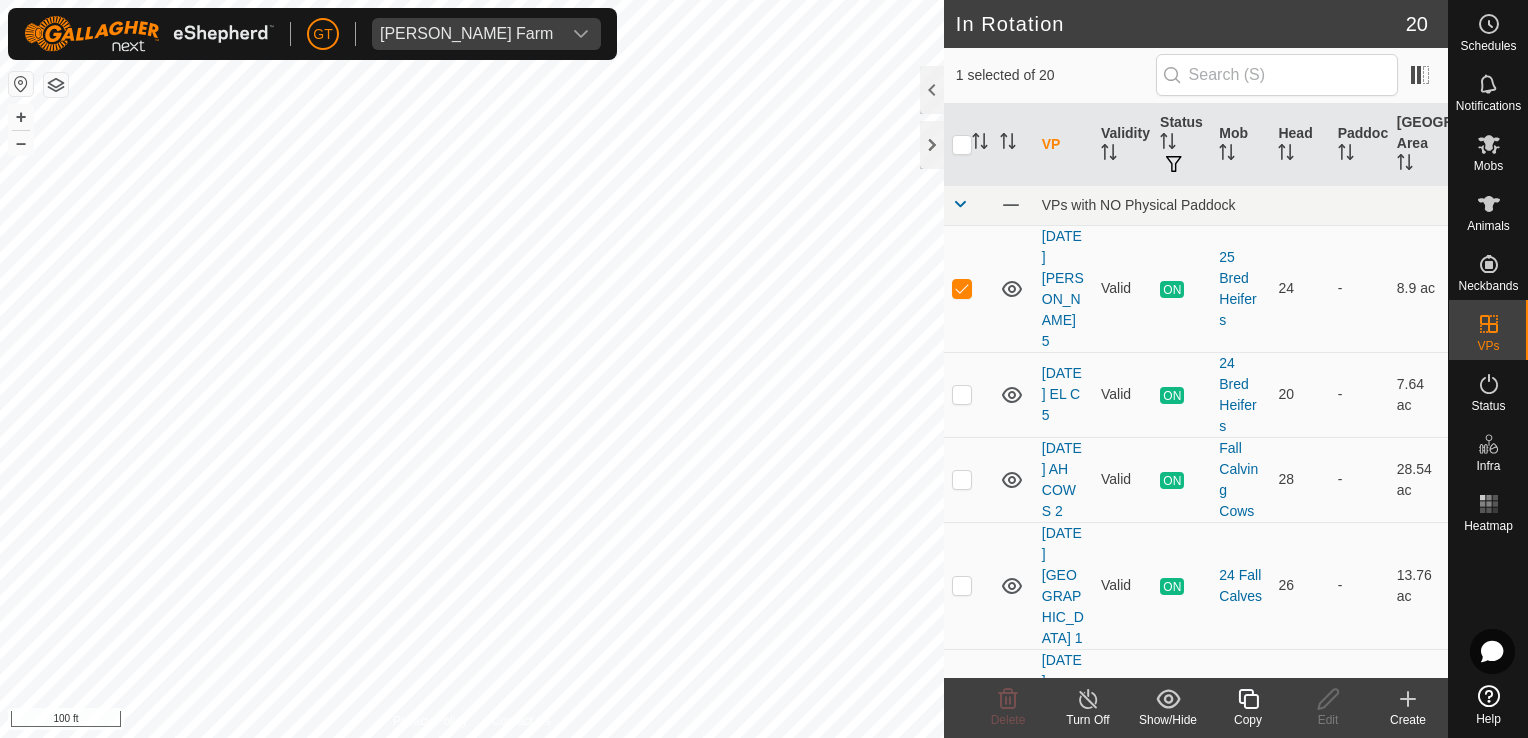 click 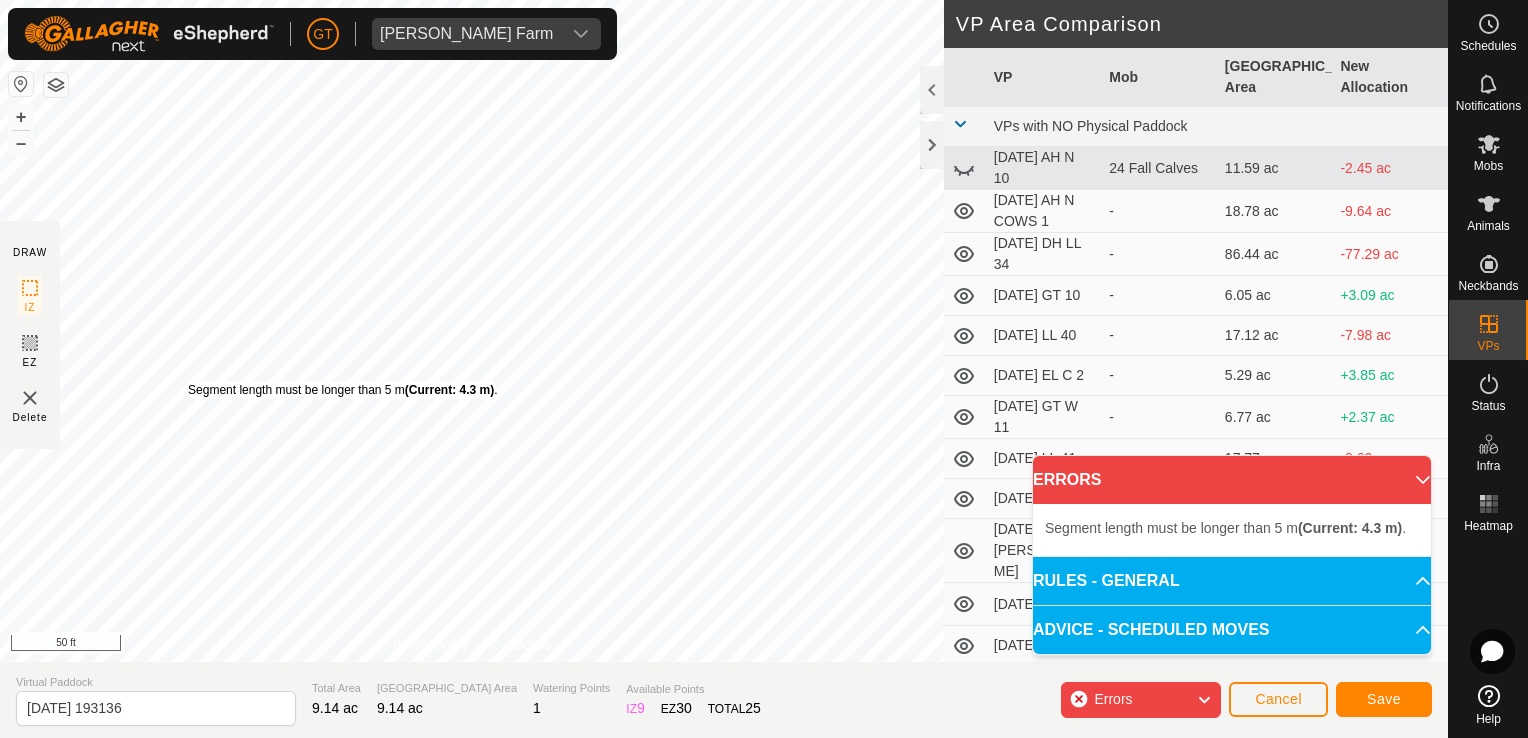 drag, startPoint x: 200, startPoint y: 330, endPoint x: 188, endPoint y: 370, distance: 41.761227 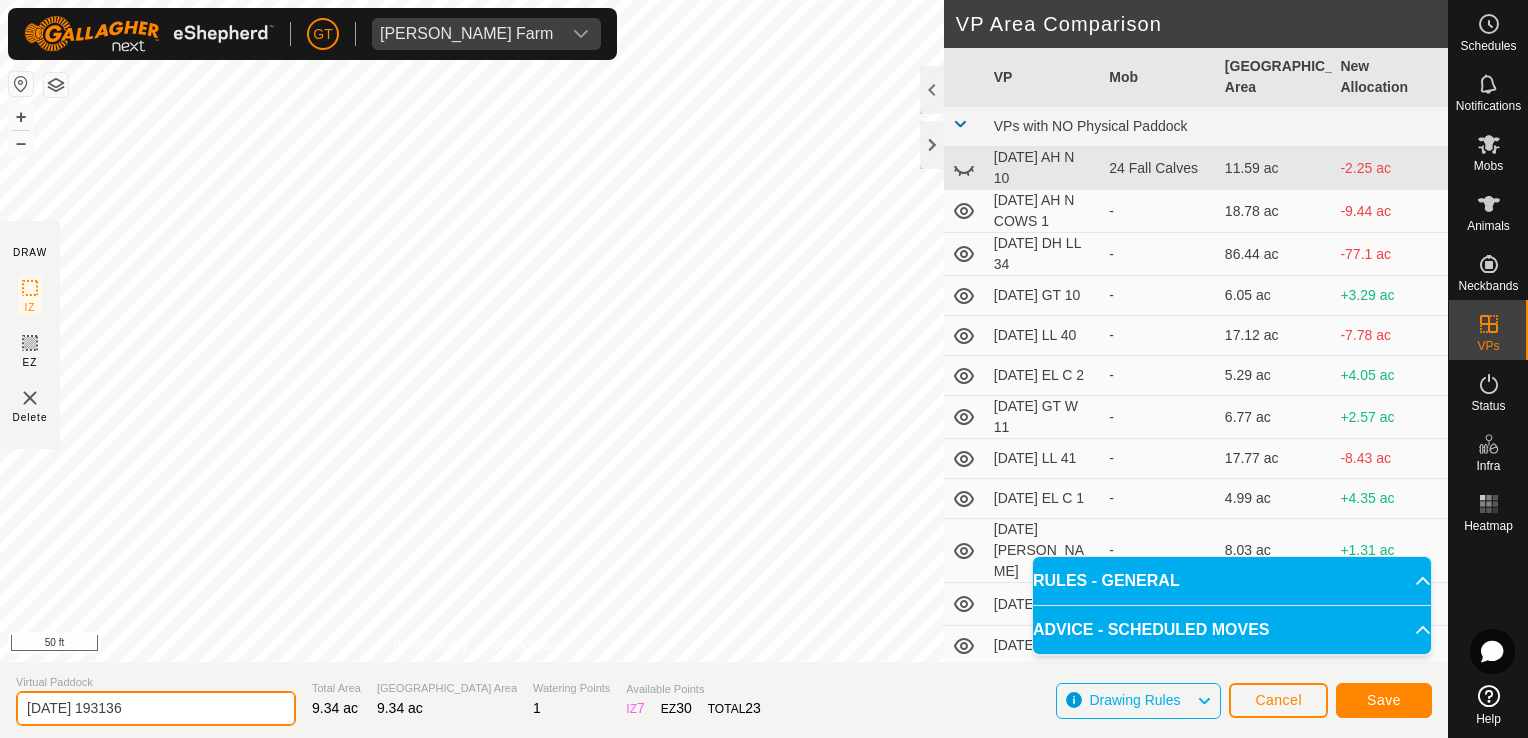 click on "[DATE] 193136" 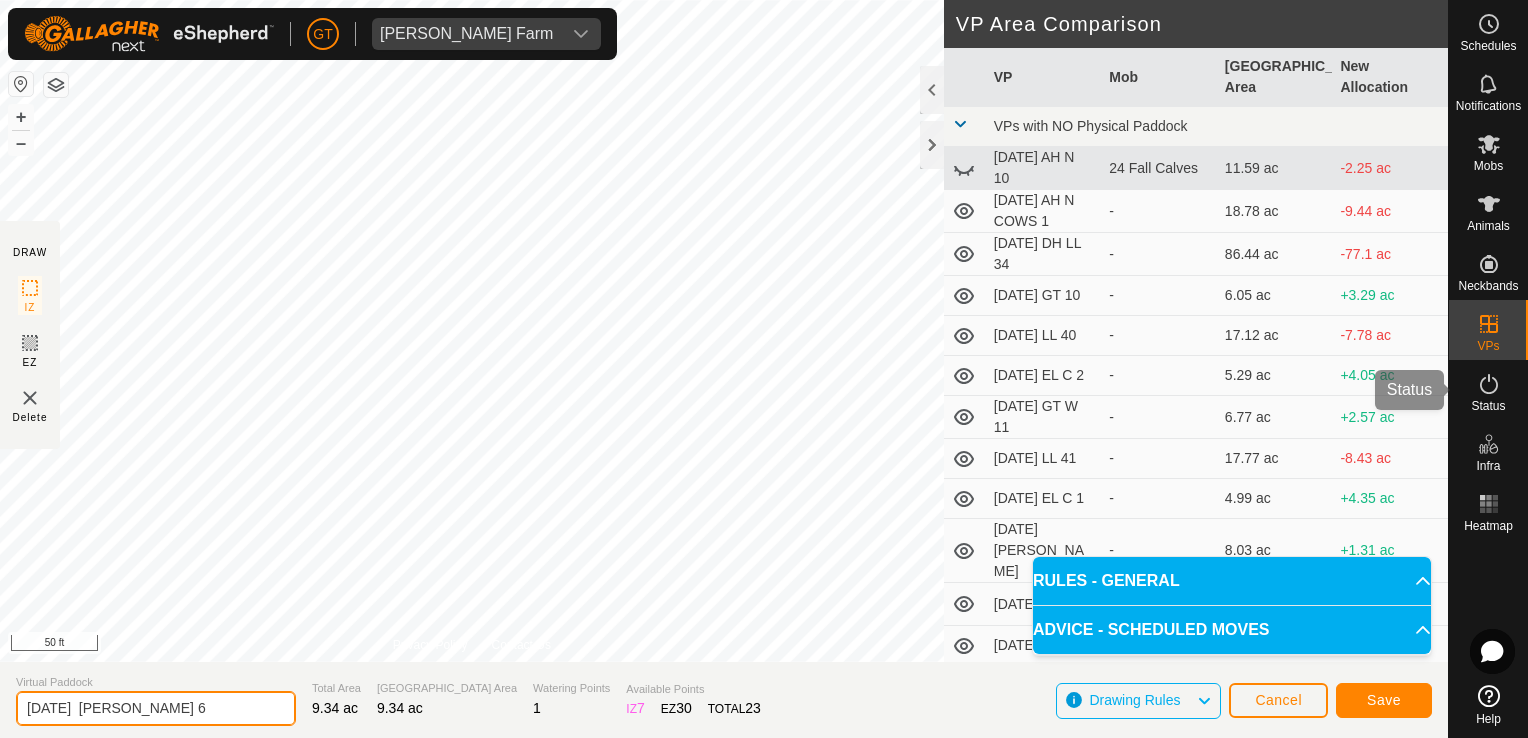 type on "[DATE]  [PERSON_NAME] 6" 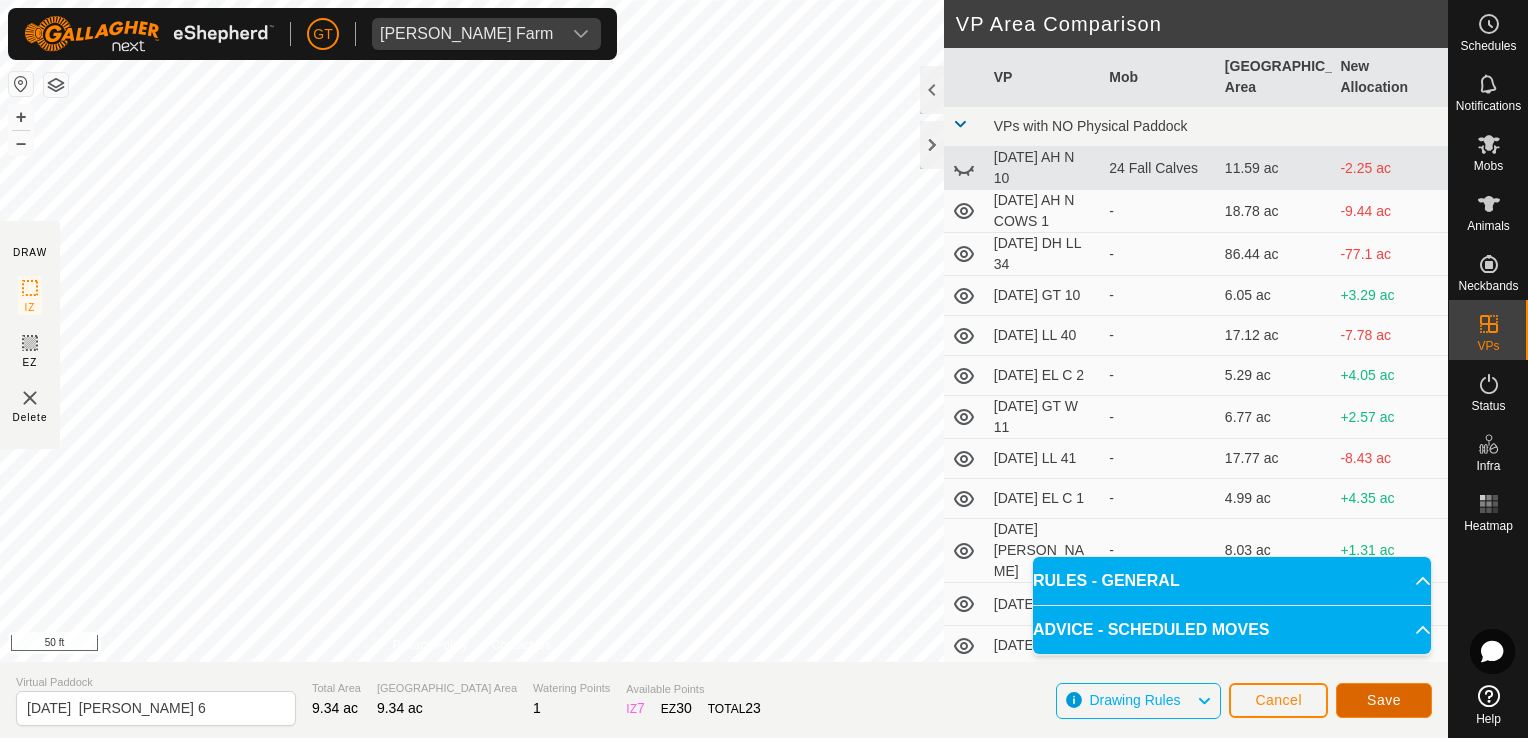 click on "Save" 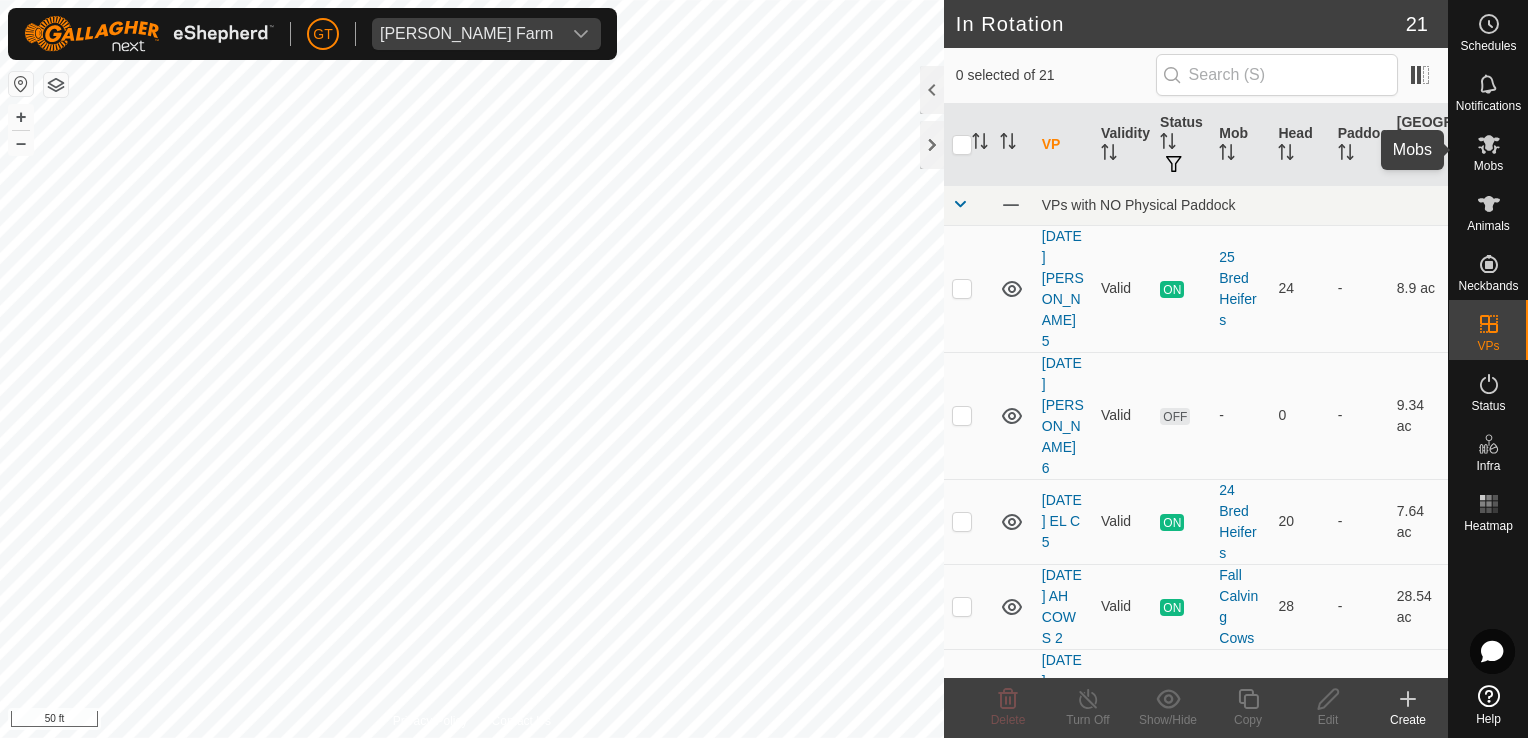 click 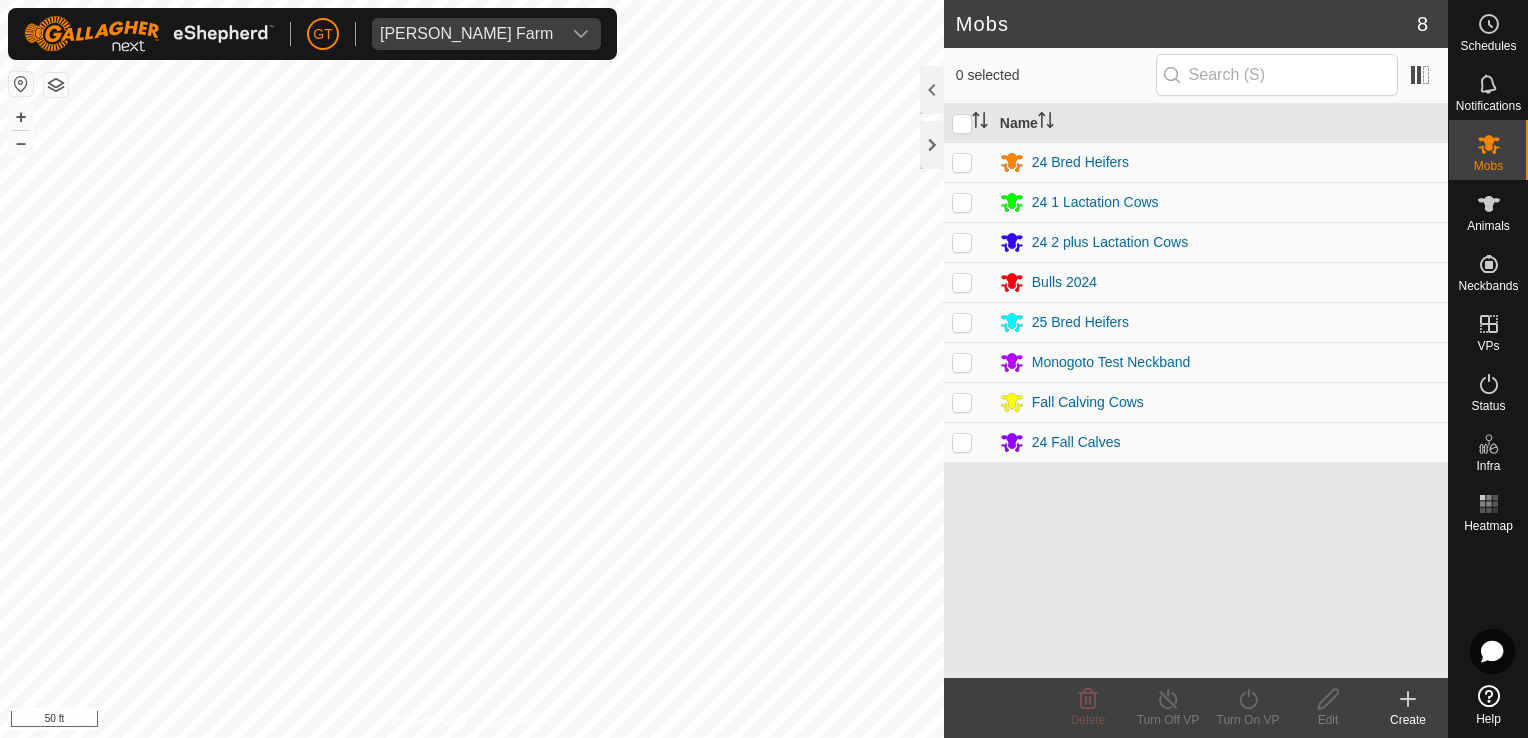 click at bounding box center [962, 322] 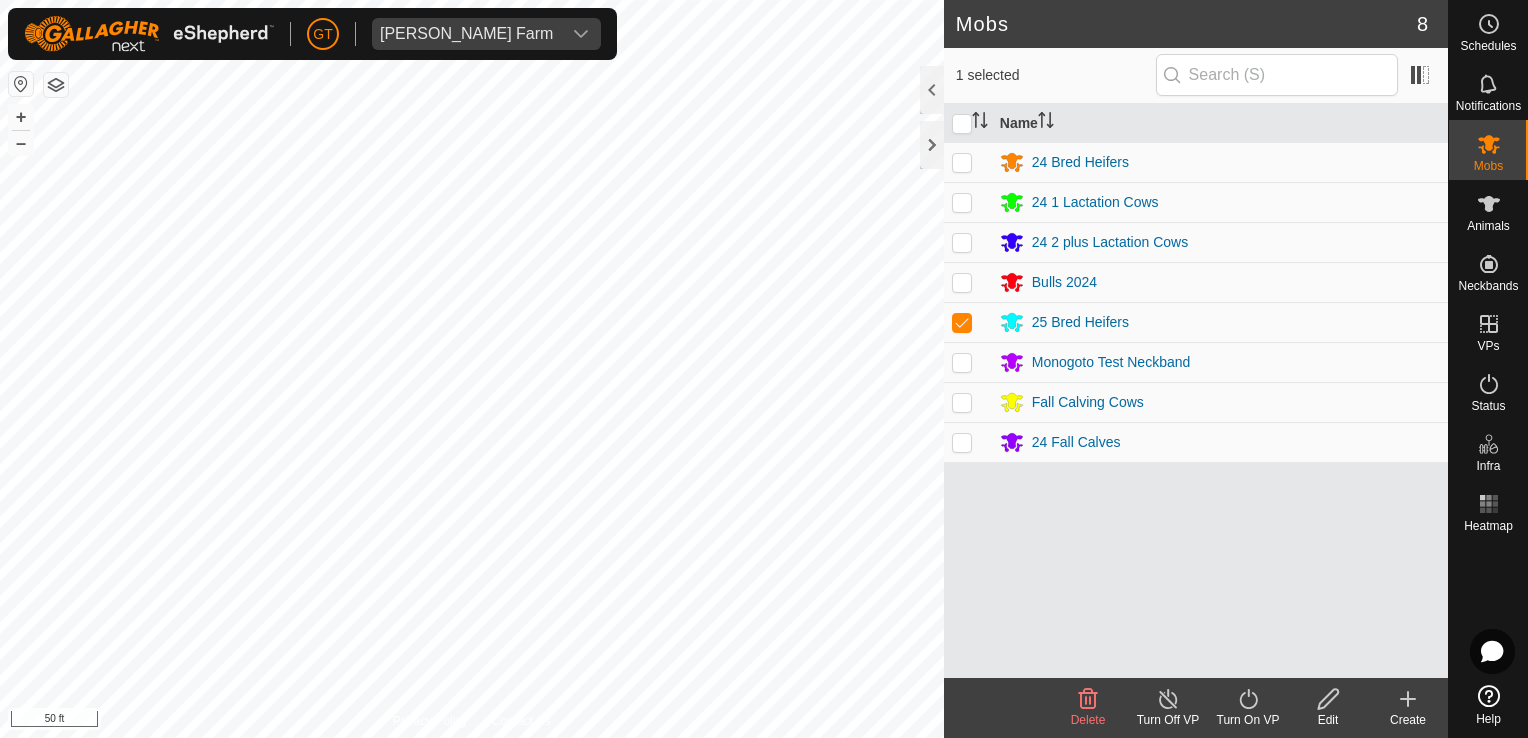 click 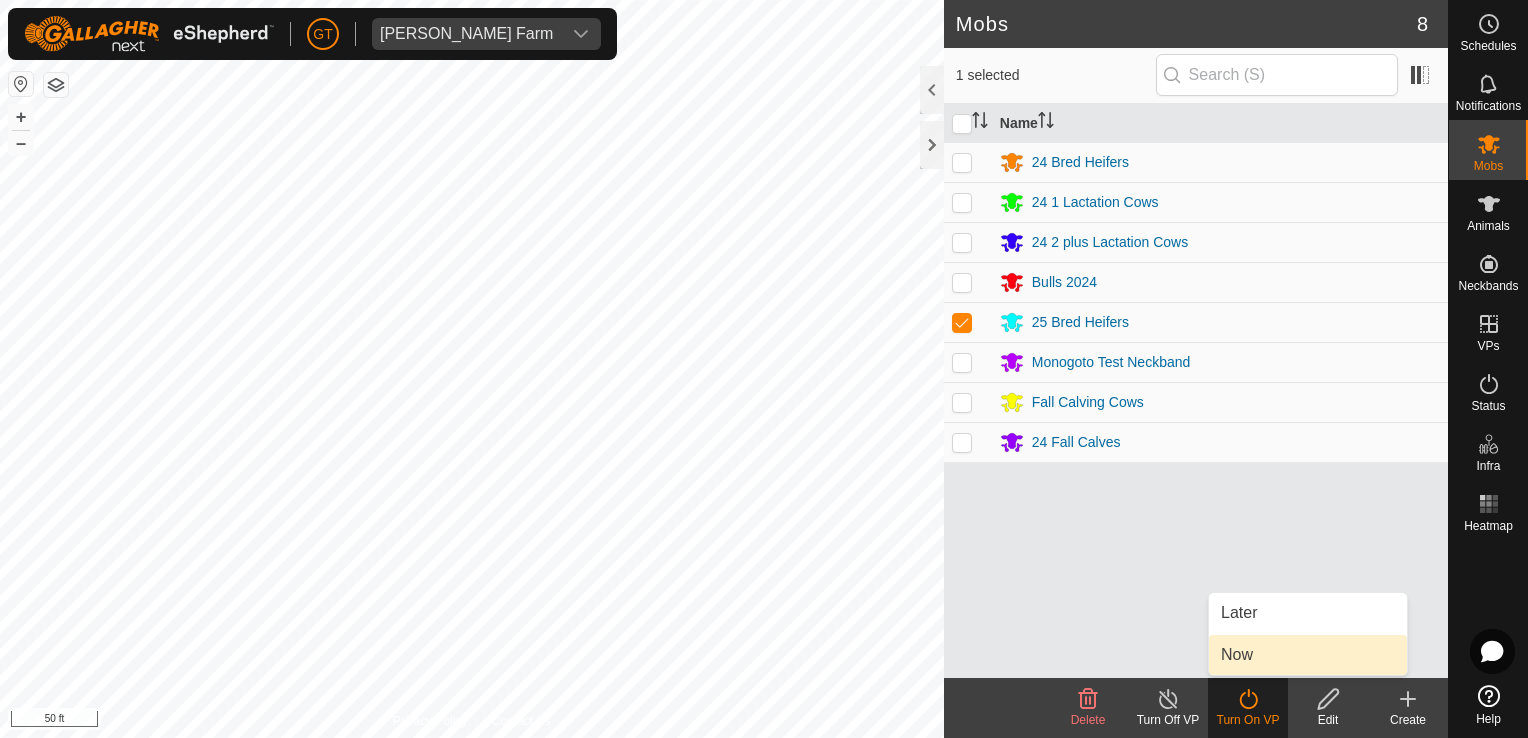 click on "Now" at bounding box center (1308, 655) 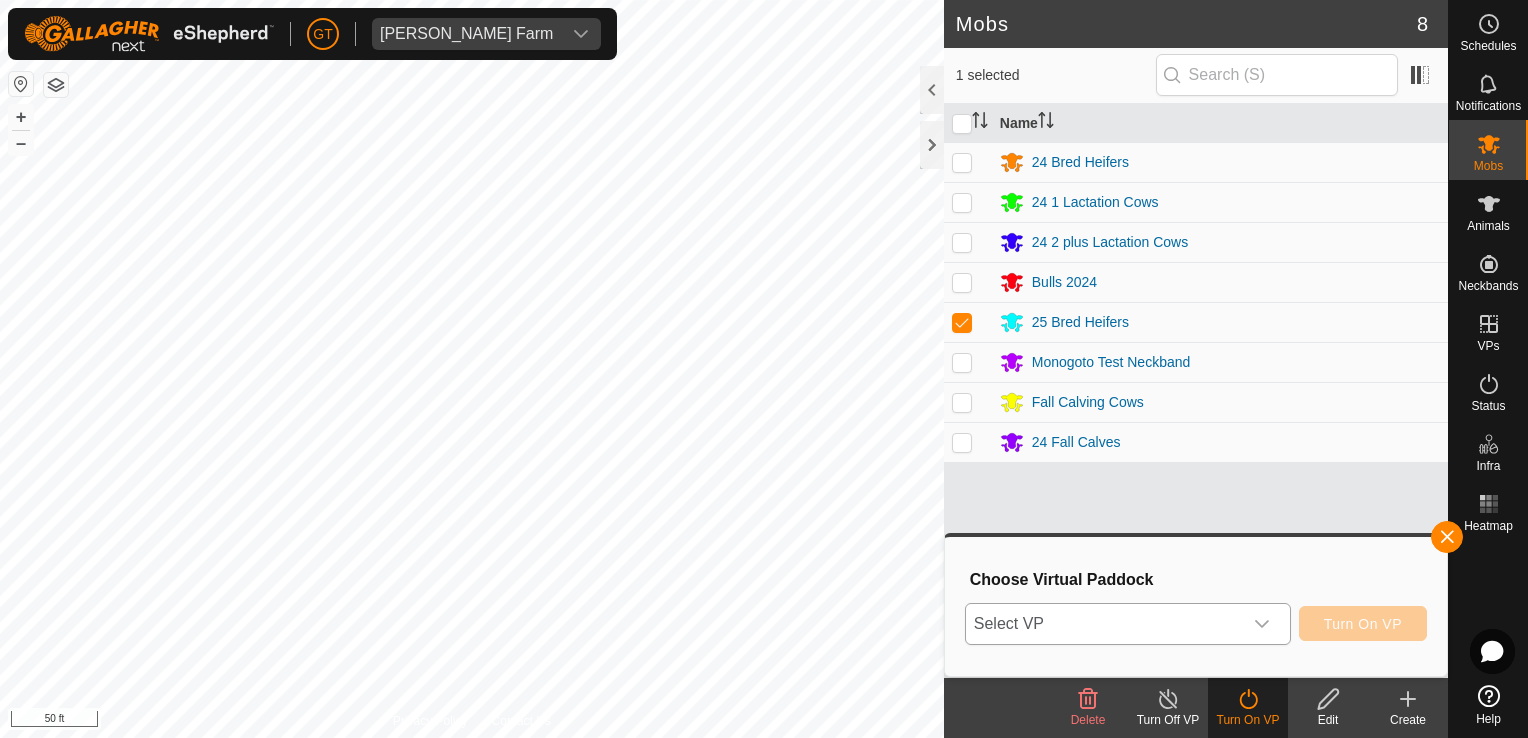 click 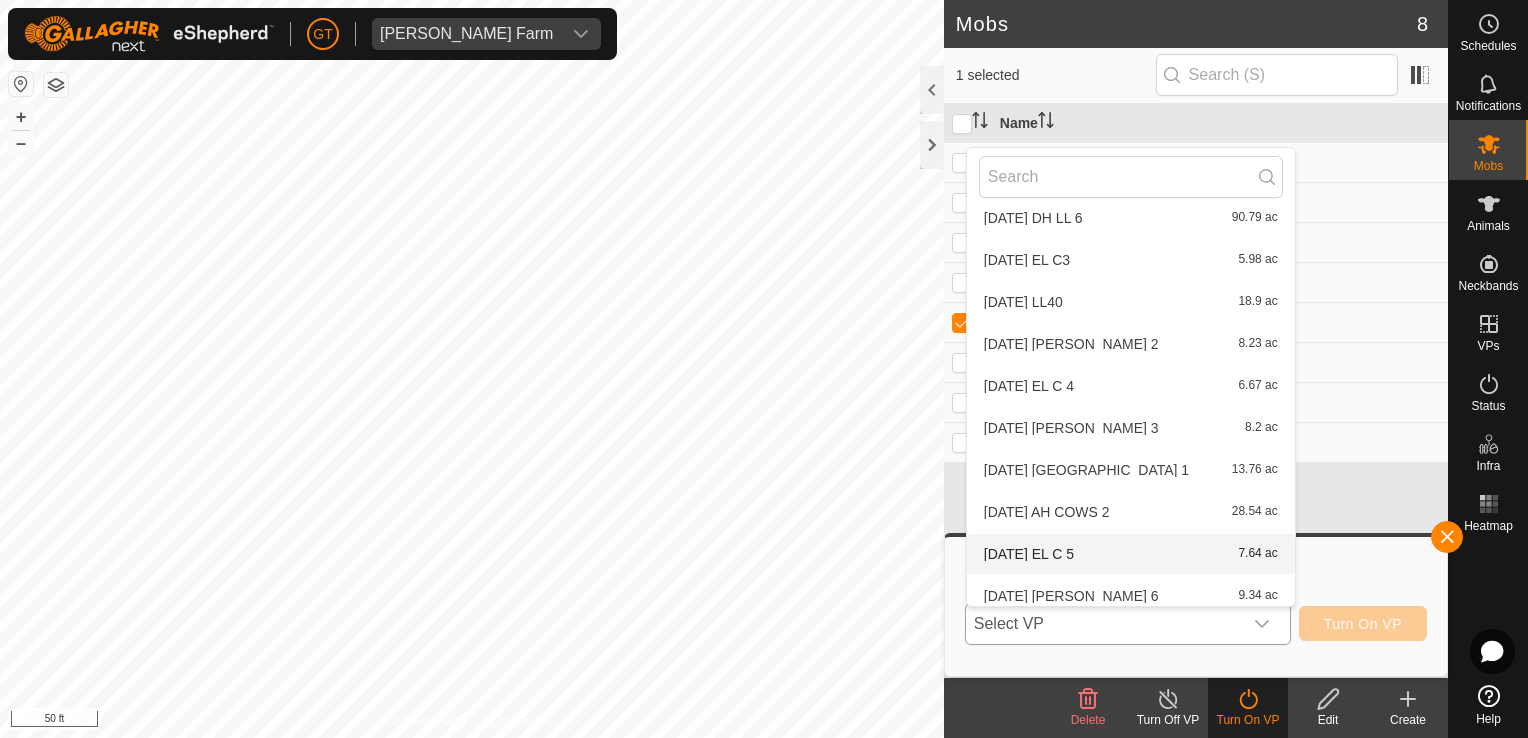 scroll, scrollTop: 526, scrollLeft: 0, axis: vertical 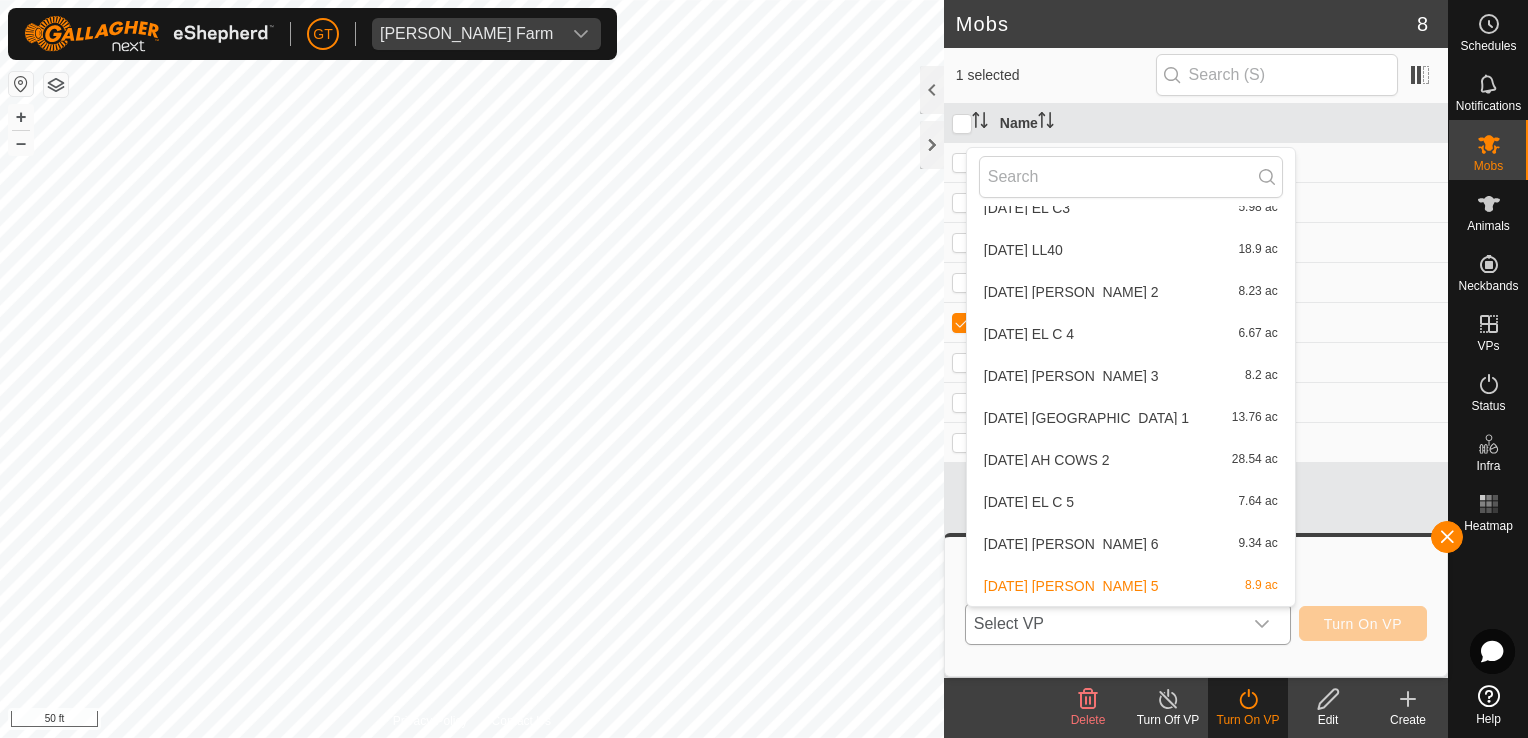 click on "[DATE]  [PERSON_NAME] 6  9.34 ac" at bounding box center (1131, 544) 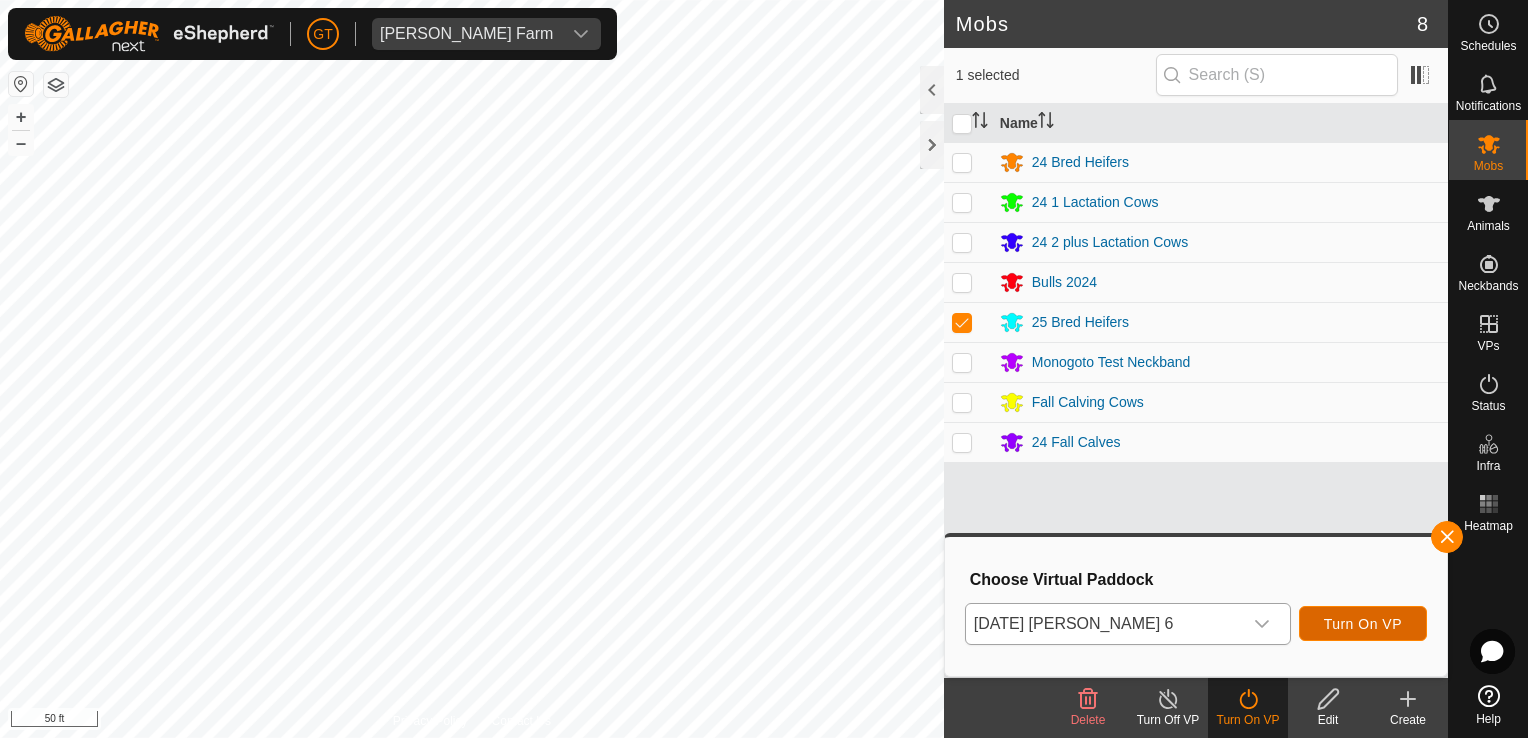 click on "Turn On VP" at bounding box center (1363, 623) 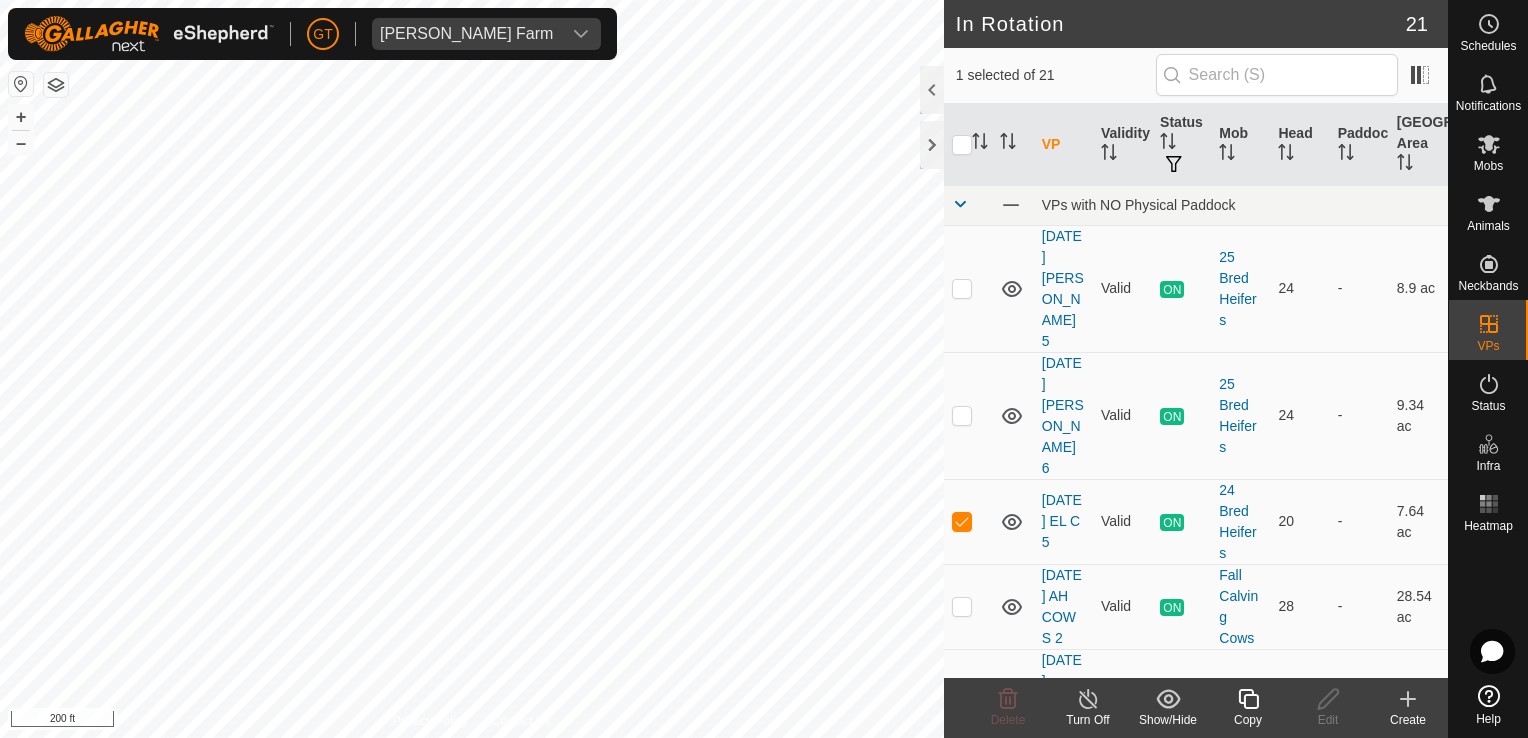 click 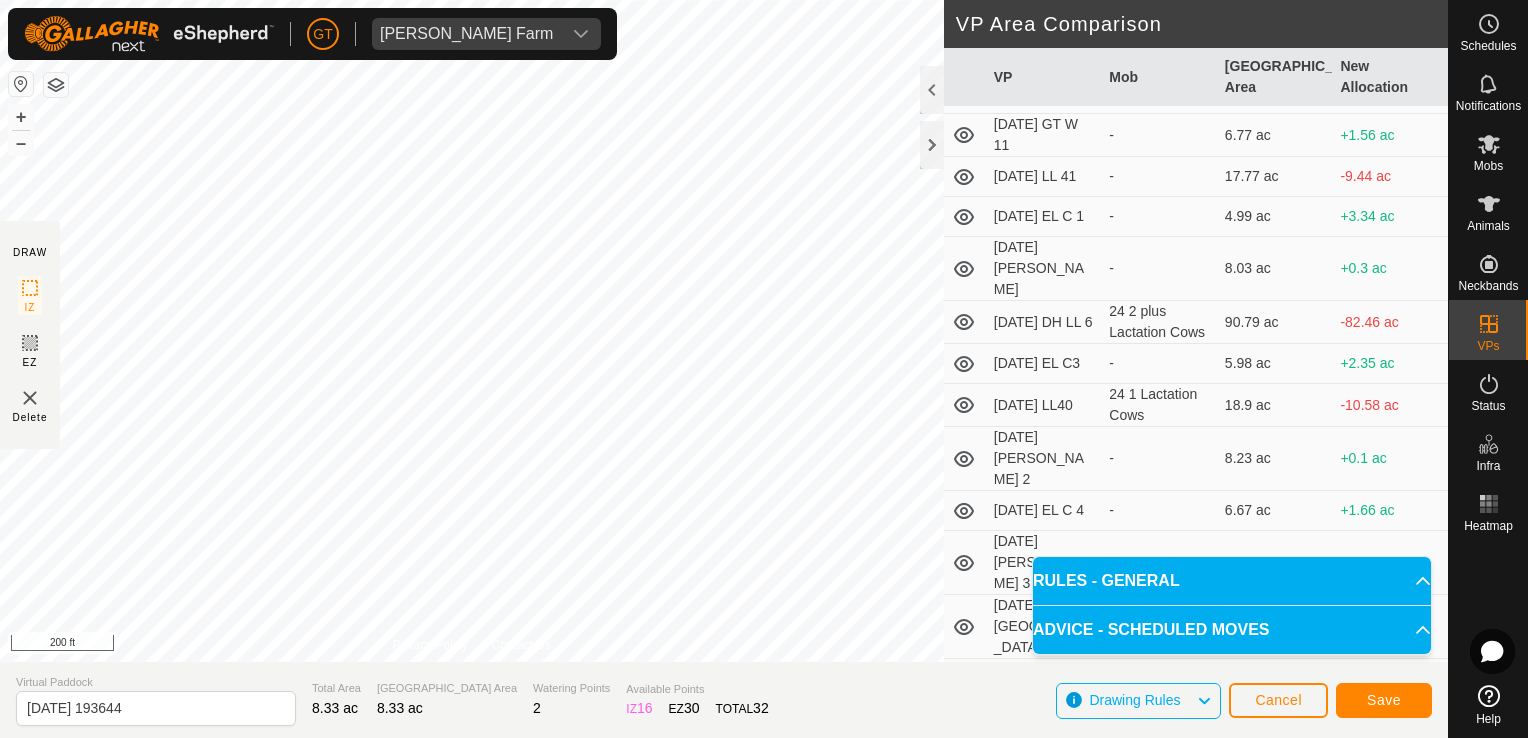 scroll, scrollTop: 292, scrollLeft: 0, axis: vertical 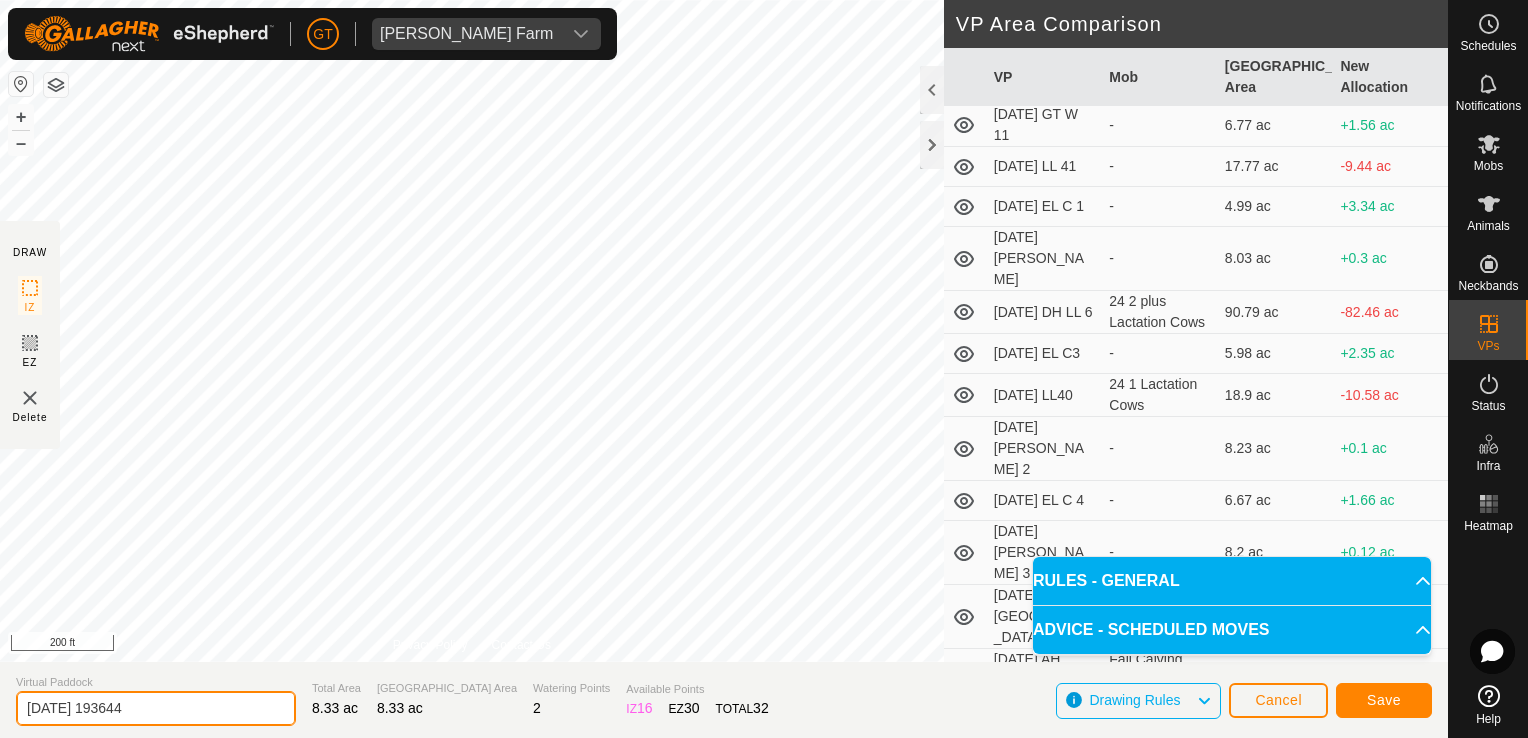 click on "[DATE] 193644" 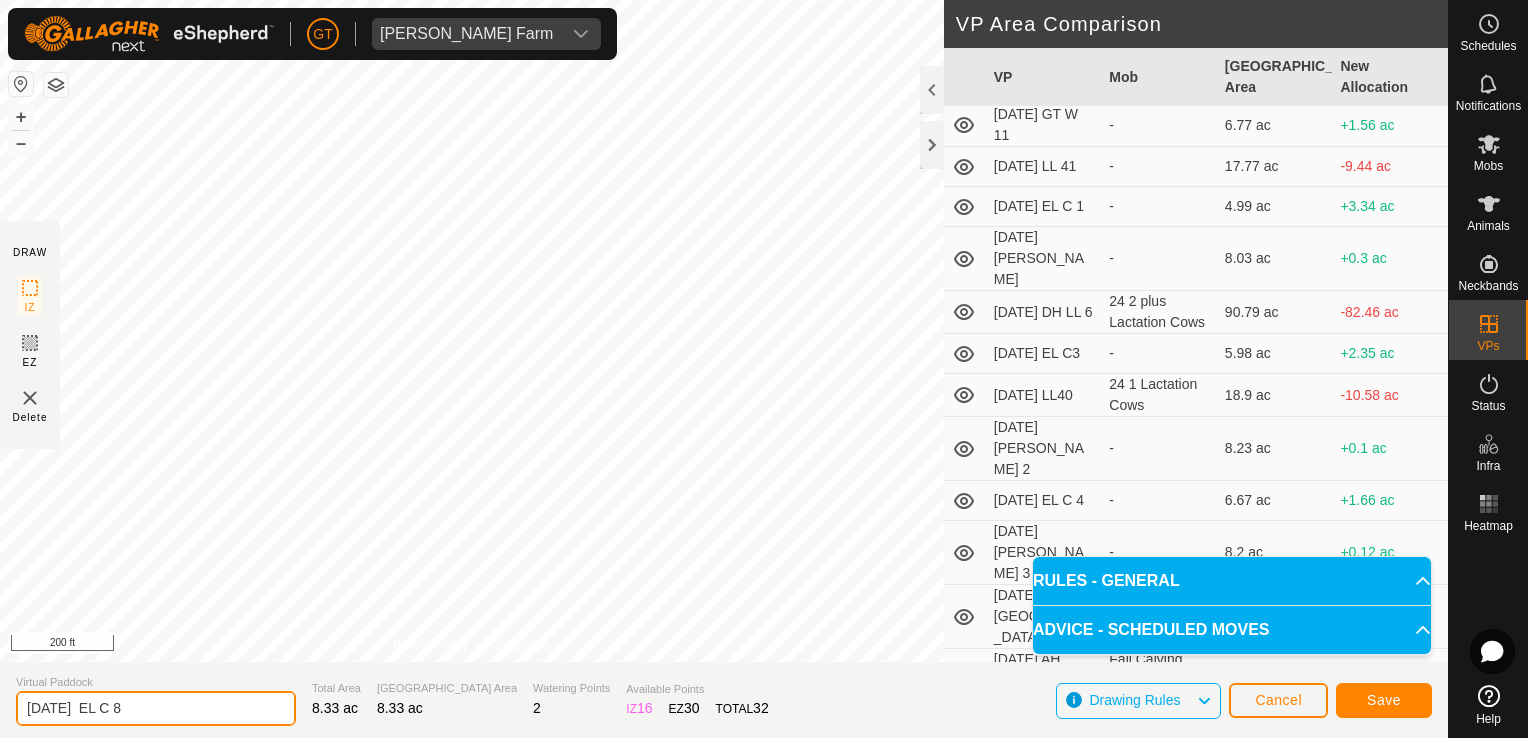 type on "[DATE]  EL C 8" 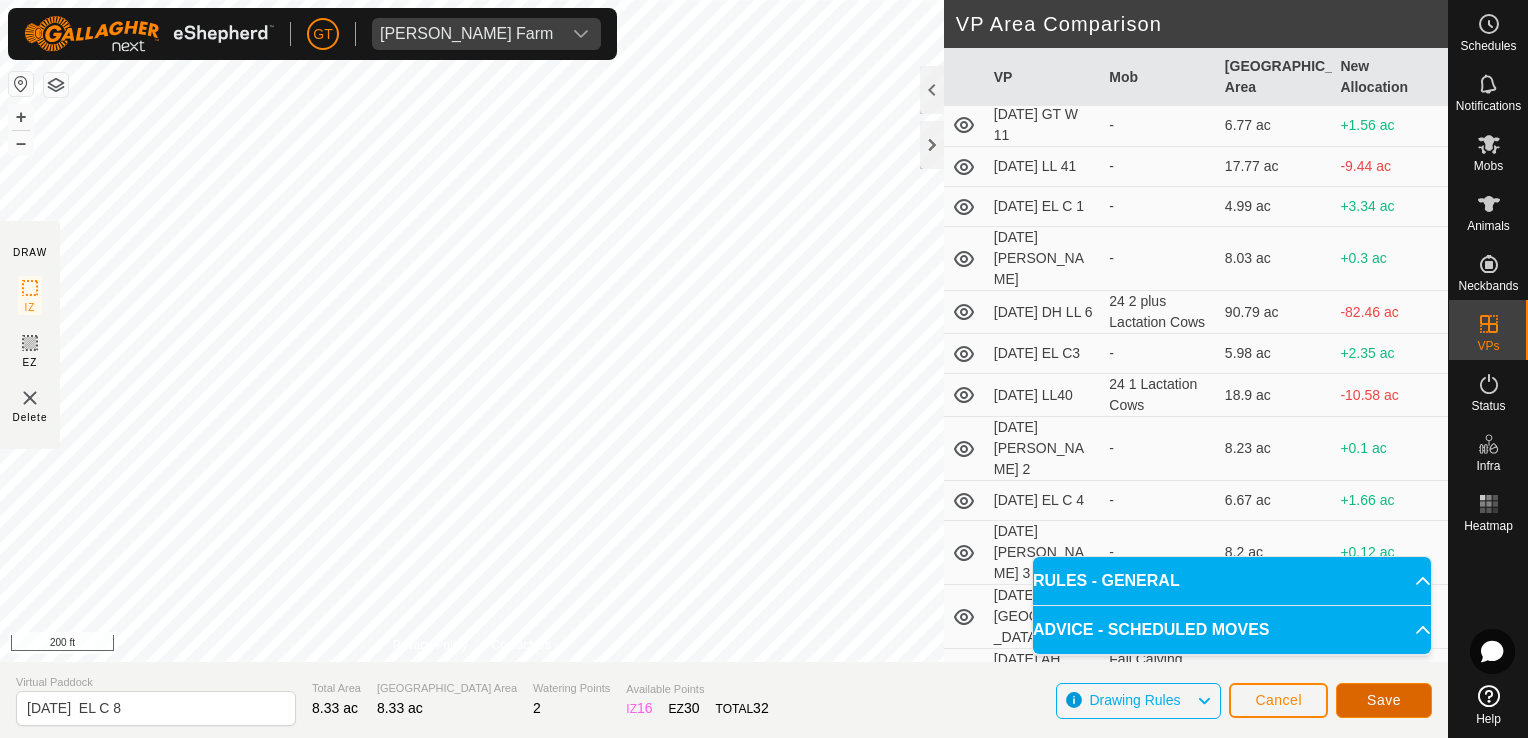 click on "Save" 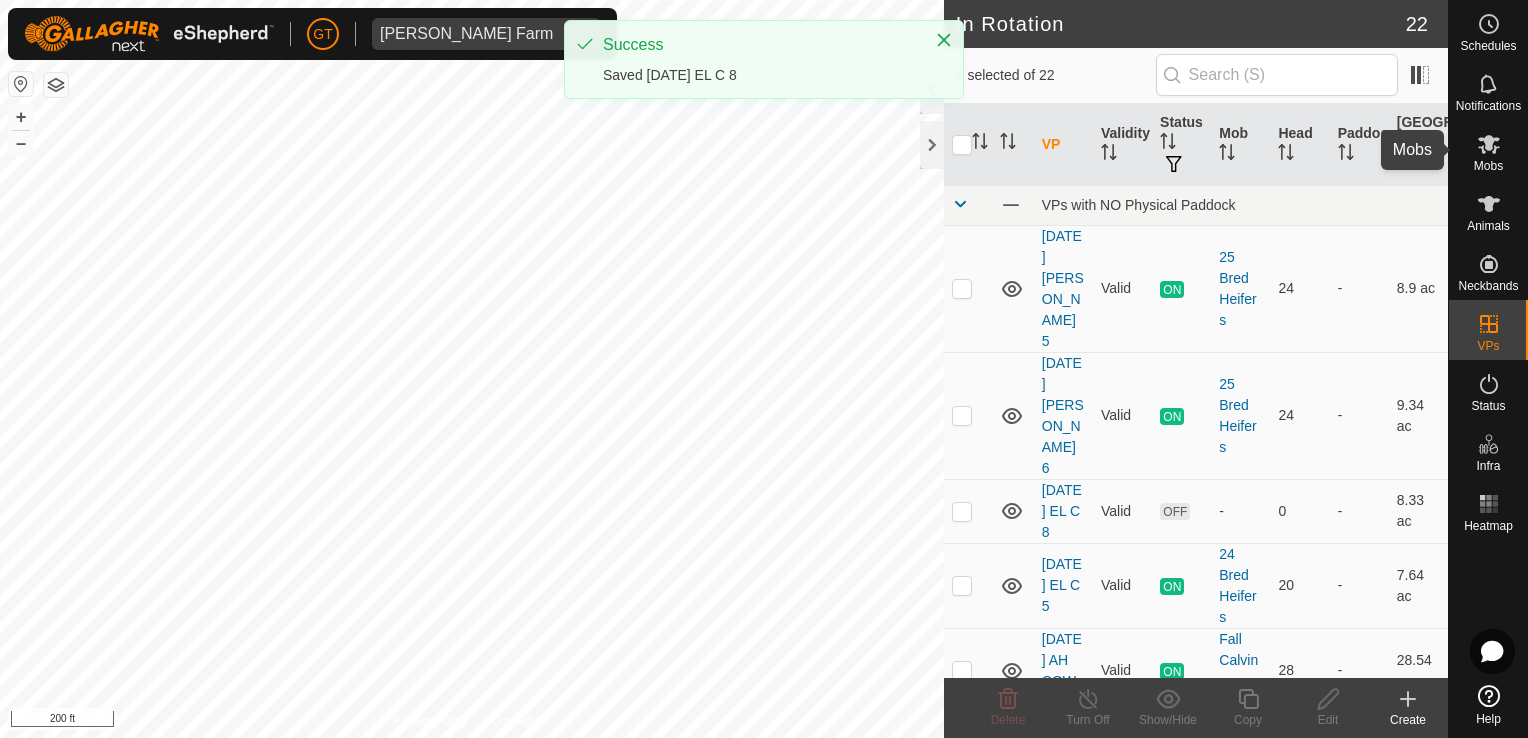 click 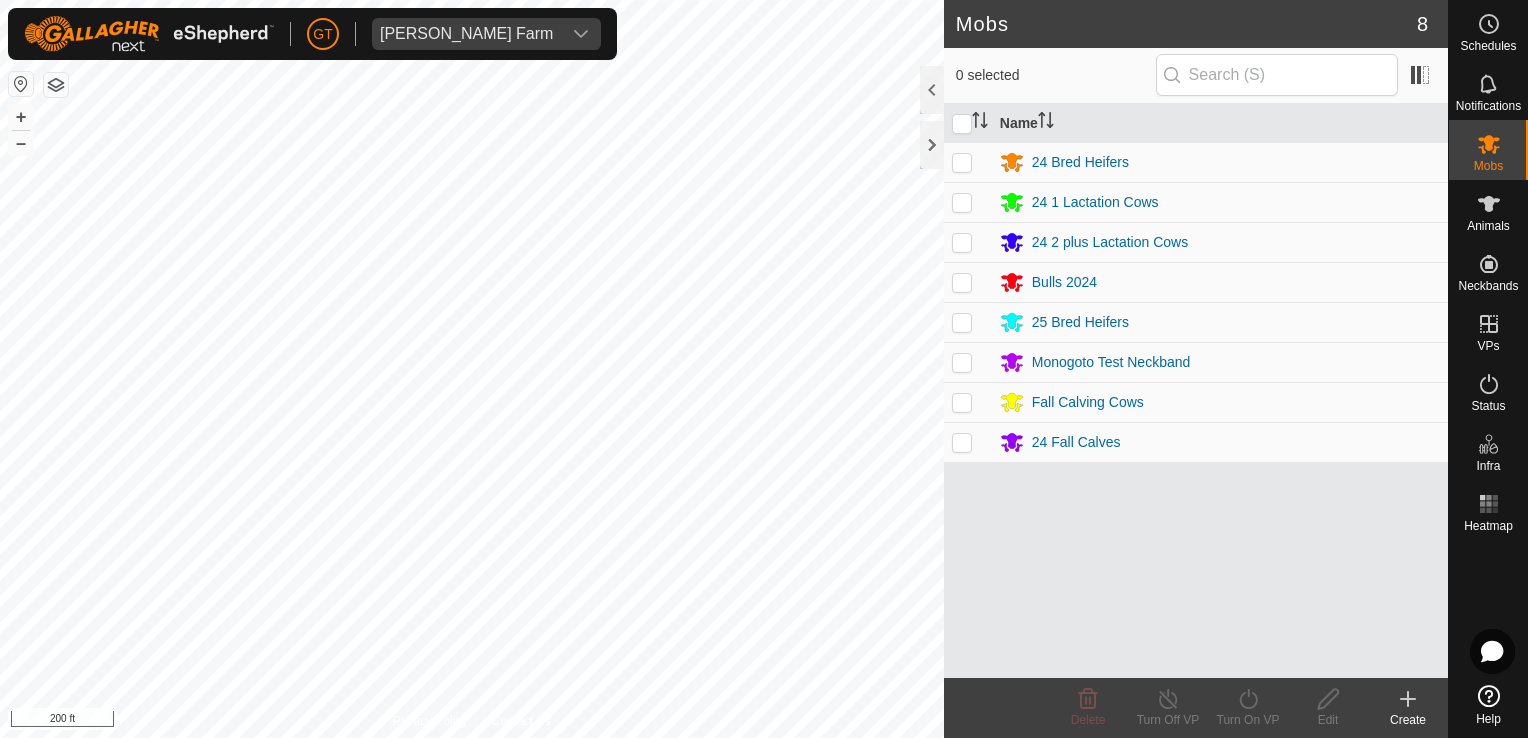 click at bounding box center (968, 162) 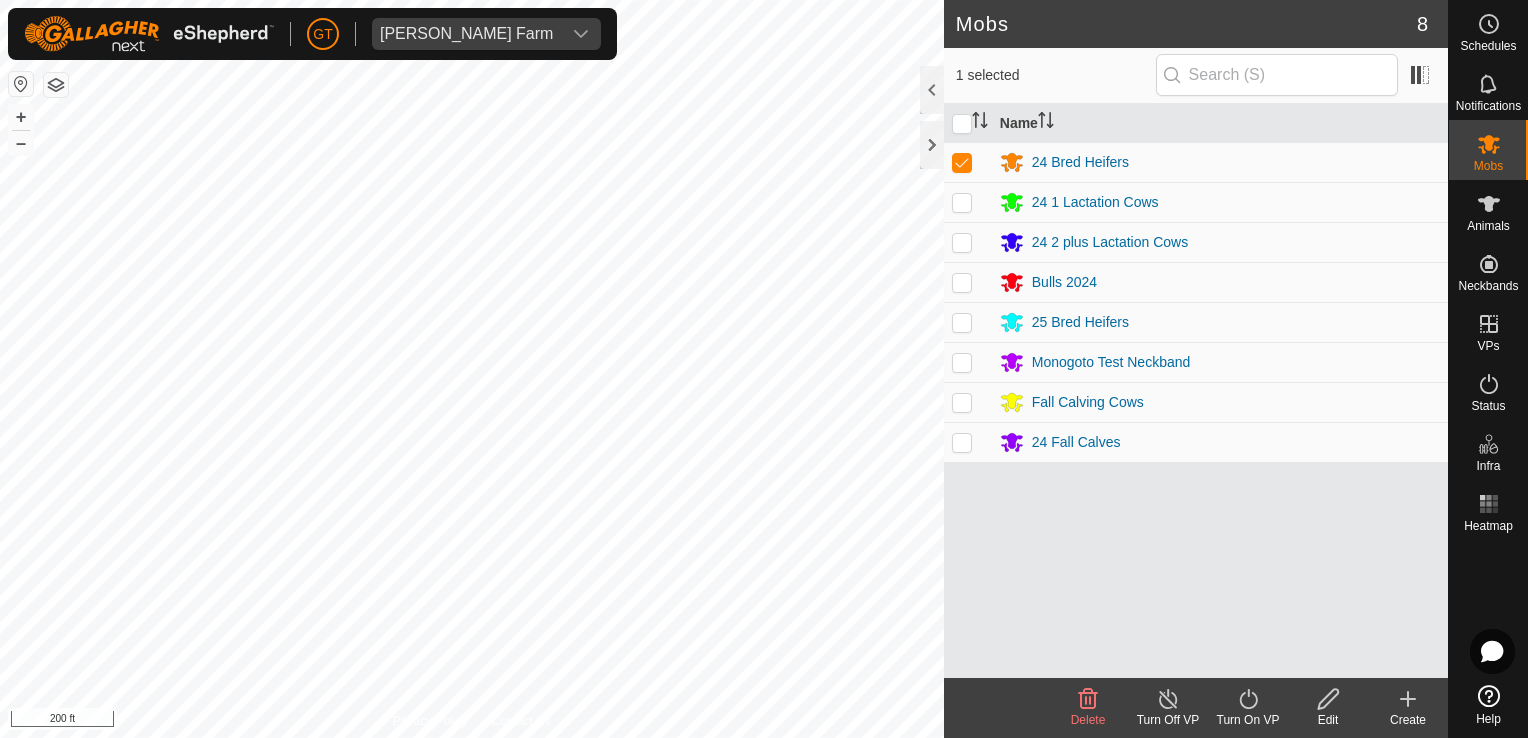 click 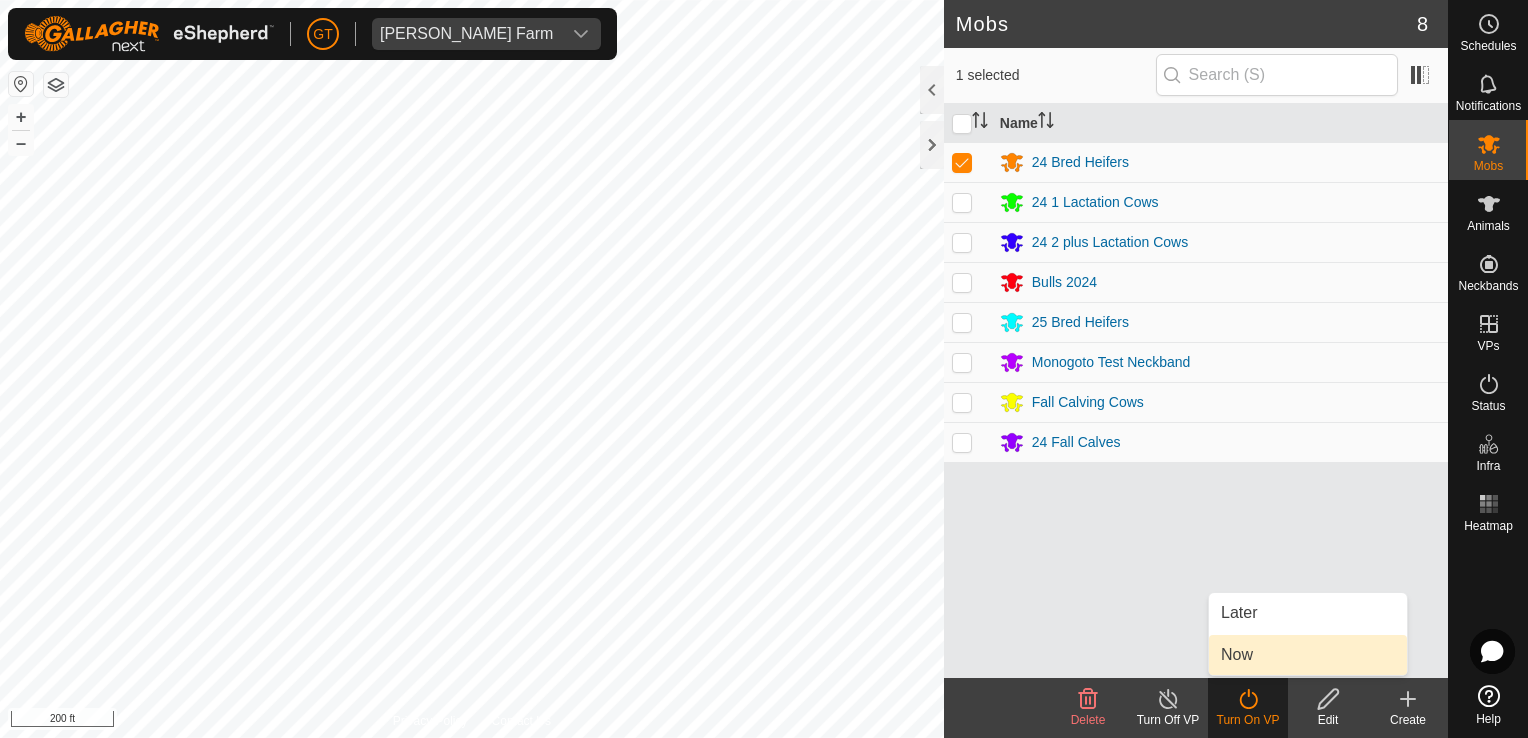 click on "Now" at bounding box center (1308, 655) 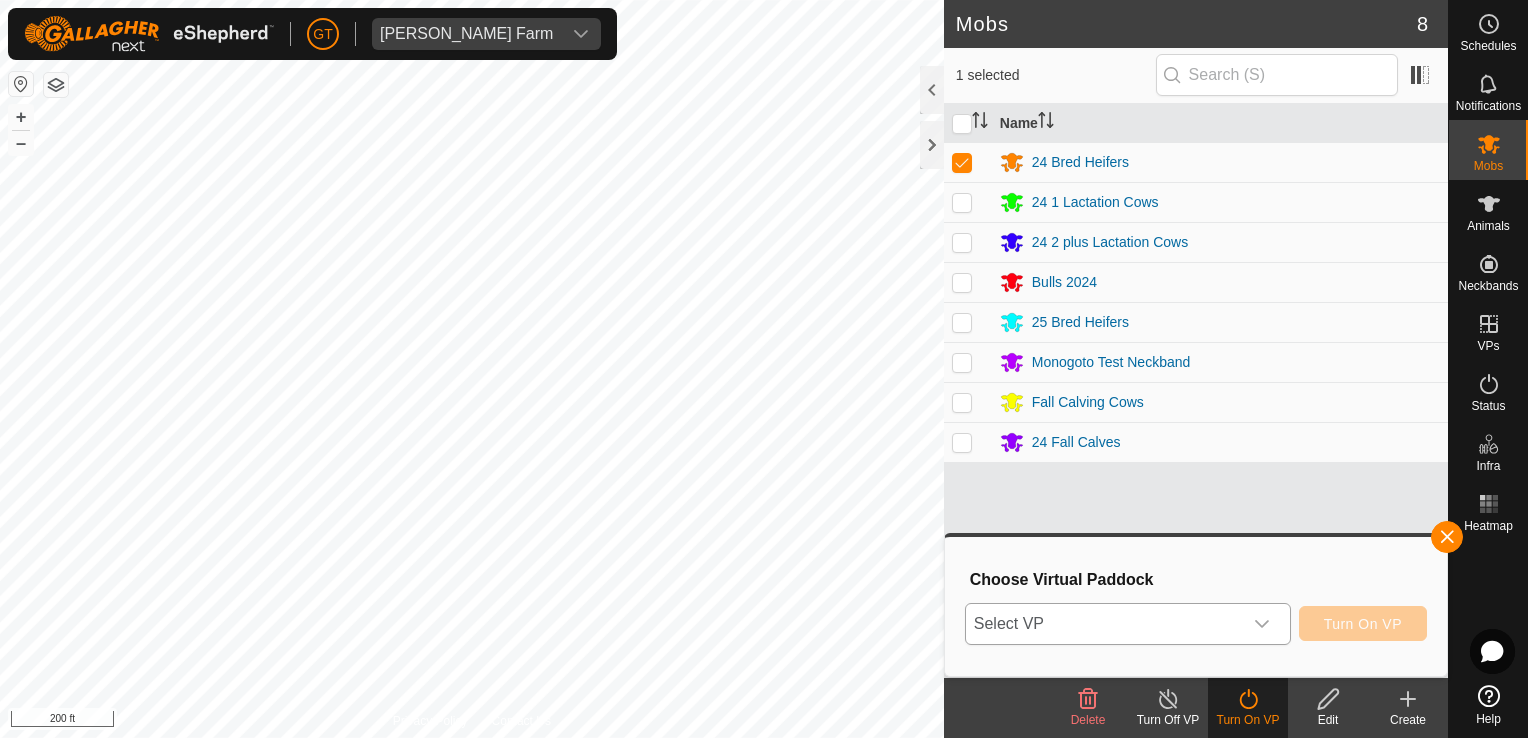 click 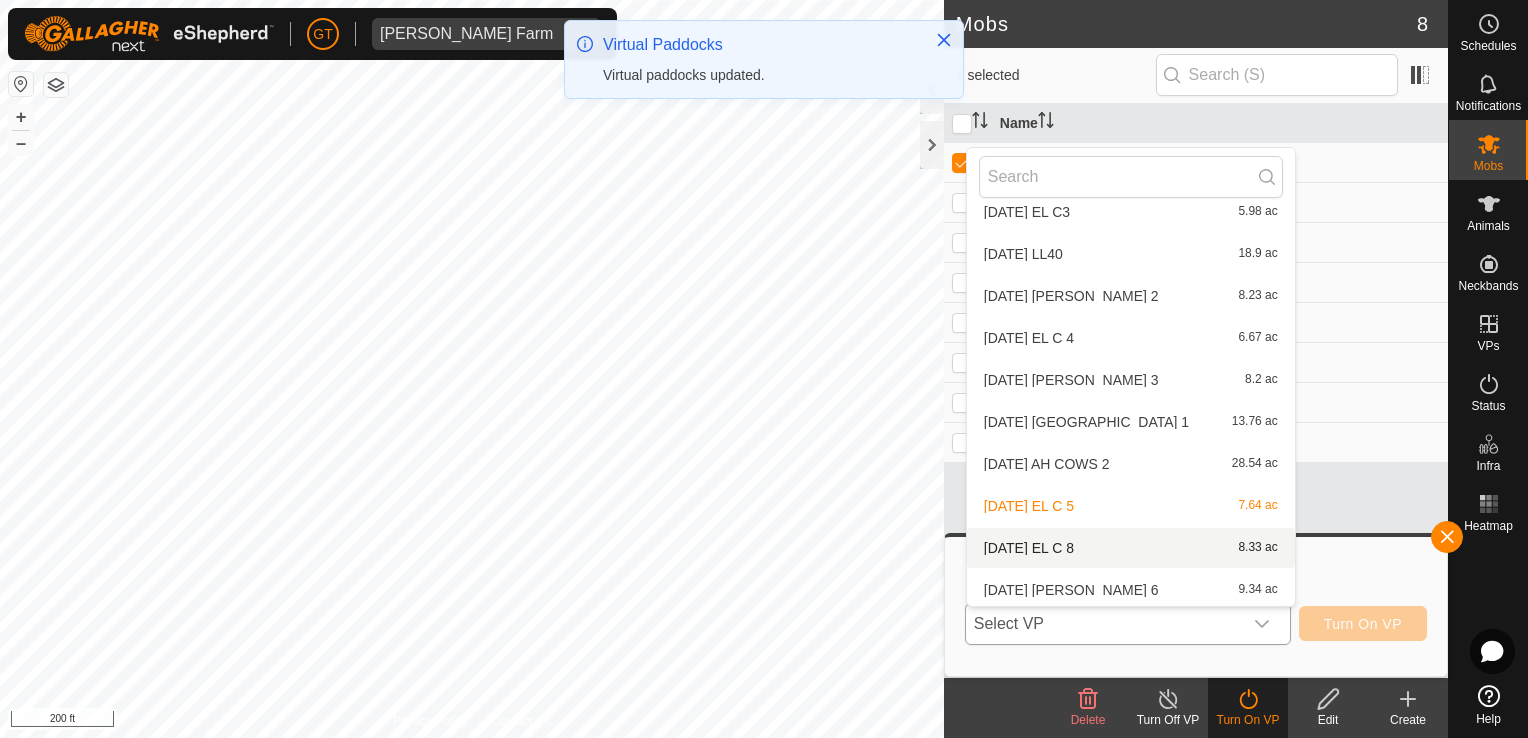 scroll, scrollTop: 568, scrollLeft: 0, axis: vertical 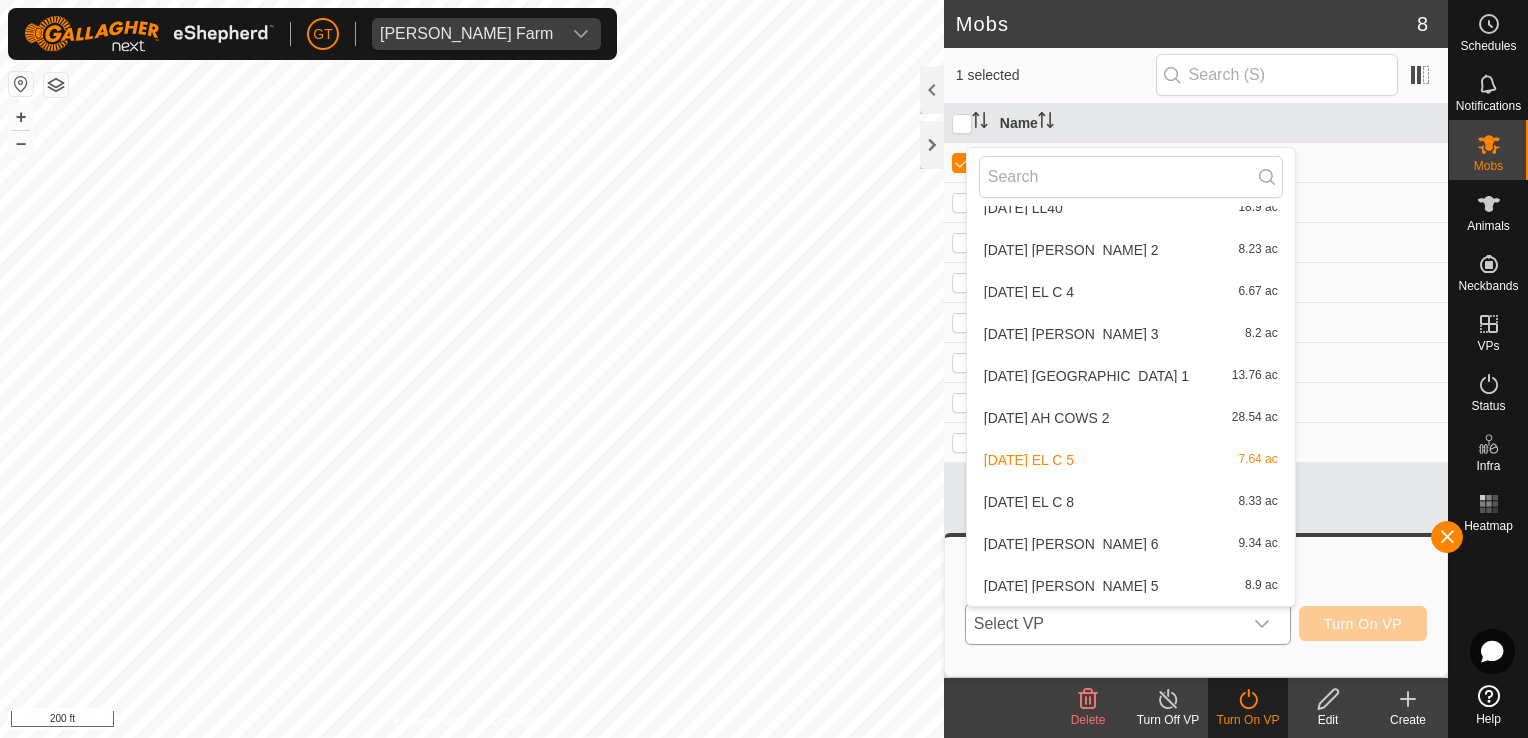 click on "[DATE]  EL C 8  8.33 ac" at bounding box center [1131, 502] 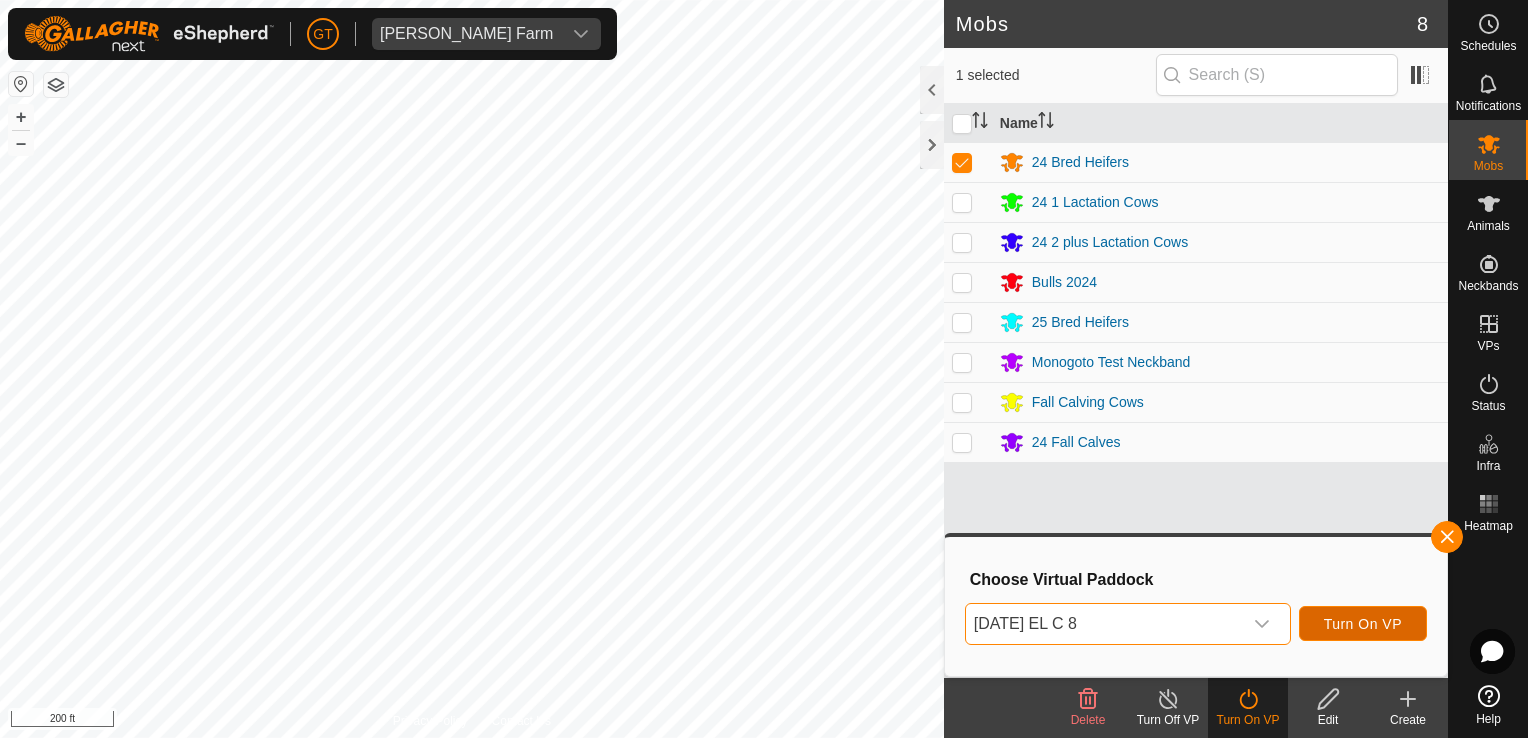click on "Turn On VP" at bounding box center [1363, 624] 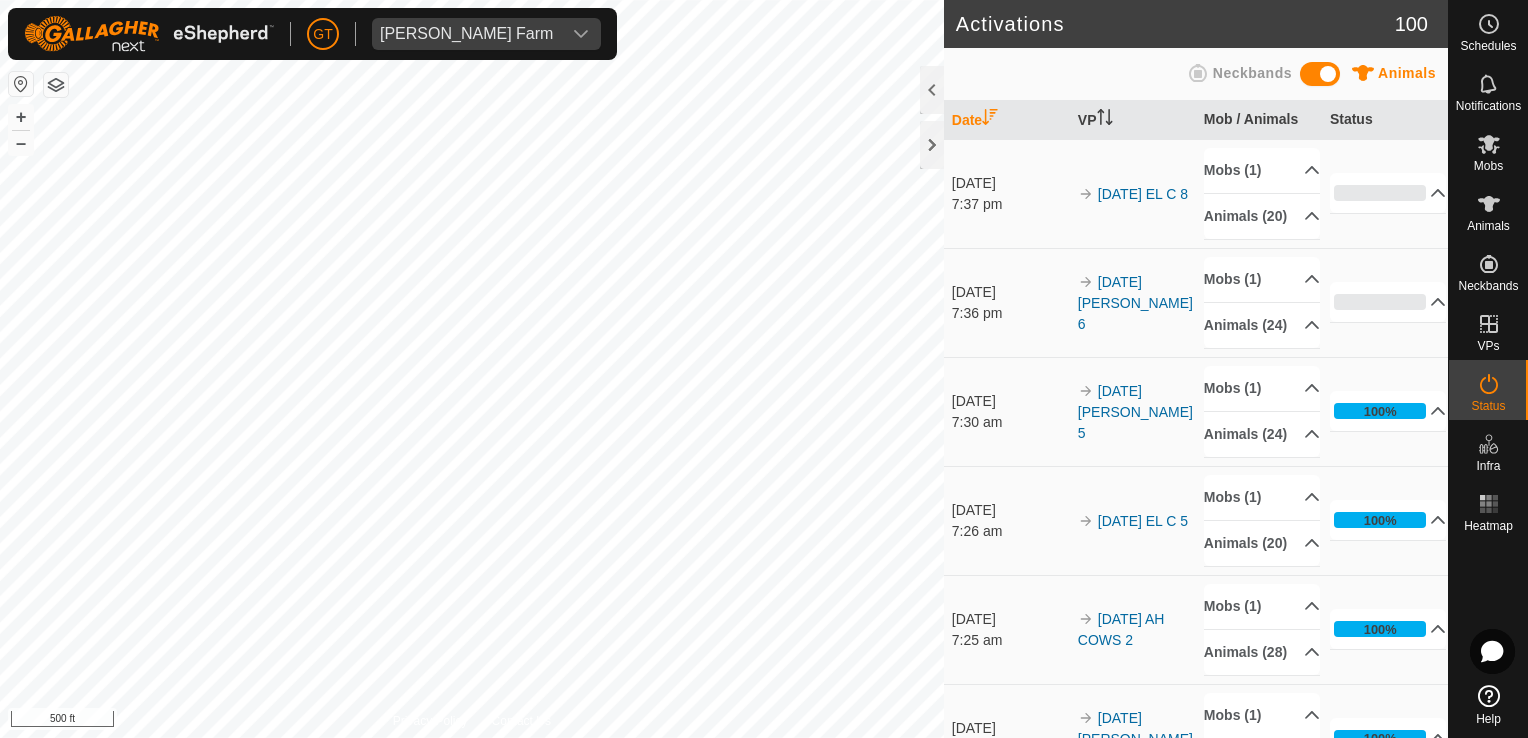 click on "Activations 100 Animals Neckbands   Date   VP   Mob / Animals   Status  [DATE] 7:37 pm 2025-07-25  EL C 8 Mobs (1)  24 Bred Heifers  Animals [PHONE_NUMBER]5   706   707   704   712   714   711   708   702   715   717   716   705   709   700   703  0% In Progress Pending  20  Sent   0  Completed Confirmed   0  Overridden  0  Cancelled   0  [DATE] 7:36 pm 2025-07-25  [PERSON_NAME] 6 Mobs (1)  25 Bred Heifers  Animals [PHONE_NUMBER]627   24652   24445   24618   24578   24693   24467   24616   24592   24564   24625   24513   14   24576   24600   24577   24619   24442   24547   24650   24675  0% In Progress Pending  24  Sent   0  Completed Confirmed   0  Overridden  0  Cancelled   0  [DATE] 7:30 am 2025-07-25  [PERSON_NAME] 5 Mobs (1)  25 Bred Heifers  Animals [PHONE_NUMBER]627   24652   24445   24618   24578   24693   24467   24616   24592   24564   24625   24513   14   24576   24600   24577   24619   24442   24547   24650   24675  100% In Progress  0" 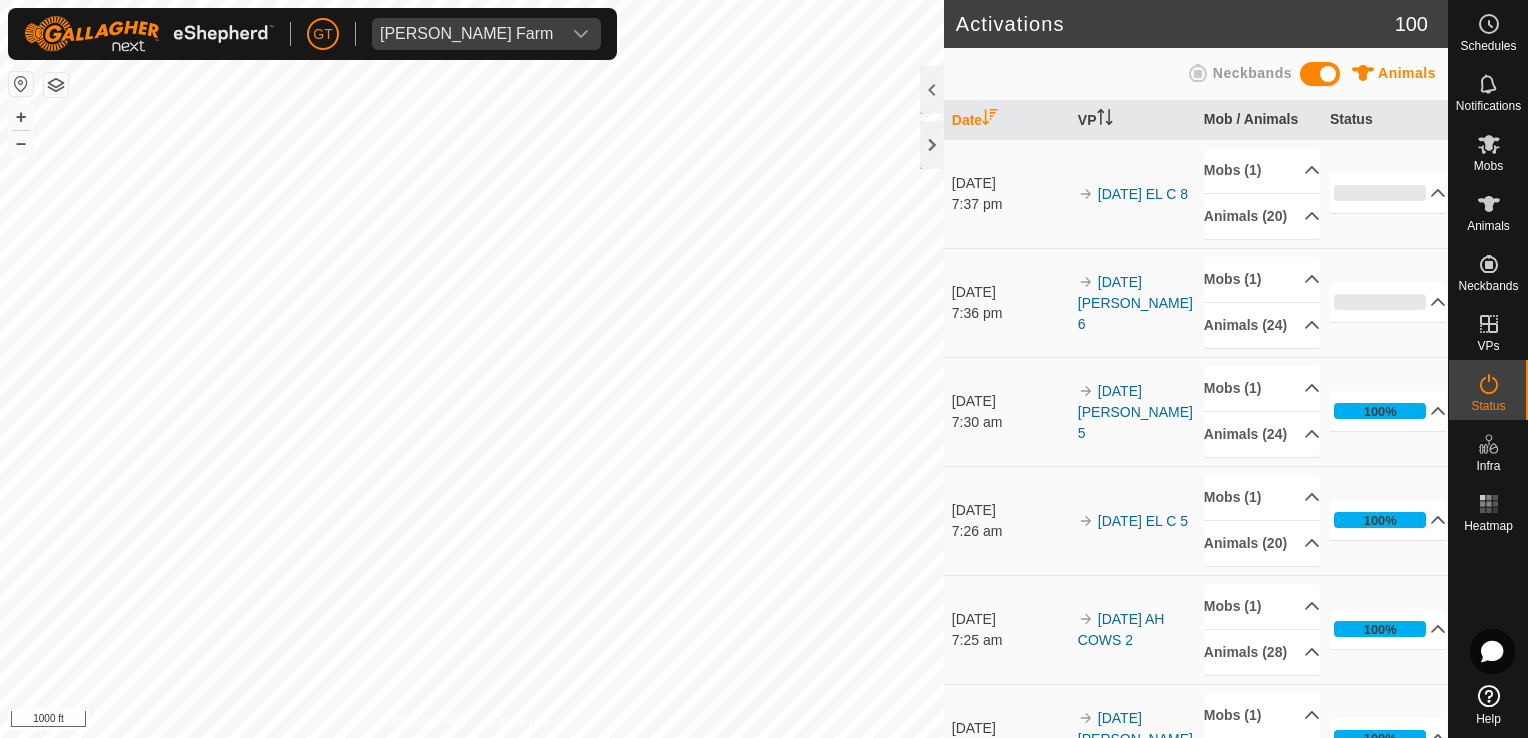 click on "Activations 100 Animals Neckbands   Date   VP   Mob / Animals   Status  [DATE] 7:37 pm 2025-07-25  EL C 8 Mobs (1)  24 Bred Heifers  Animals [PHONE_NUMBER]5   706   707   704   712   714   711   708   702   715   717   716   705   709   700   703  0% In Progress Pending  20  Sent   0  Completed Confirmed   0  Overridden  0  Cancelled   0  [DATE] 7:36 pm 2025-07-25  [PERSON_NAME] 6 Mobs (1)  25 Bred Heifers  Animals [PHONE_NUMBER]627   24652   24445   24618   24578   24693   24467   24616   24592   24564   24625   24513   14   24576   24600   24577   24619   24442   24547   24650   24675  0% In Progress Pending  24  Sent   0  Completed Confirmed   0  Overridden  0  Cancelled   0  [DATE] 7:30 am 2025-07-25  [PERSON_NAME] 5 Mobs (1)  25 Bred Heifers  Animals [PHONE_NUMBER]627   24652   24445   24618   24578   24693   24467   24616   24592   24564   24625   24513   14   24576   24600   24577   24619   24442   24547   24650   24675  100% In Progress  0" 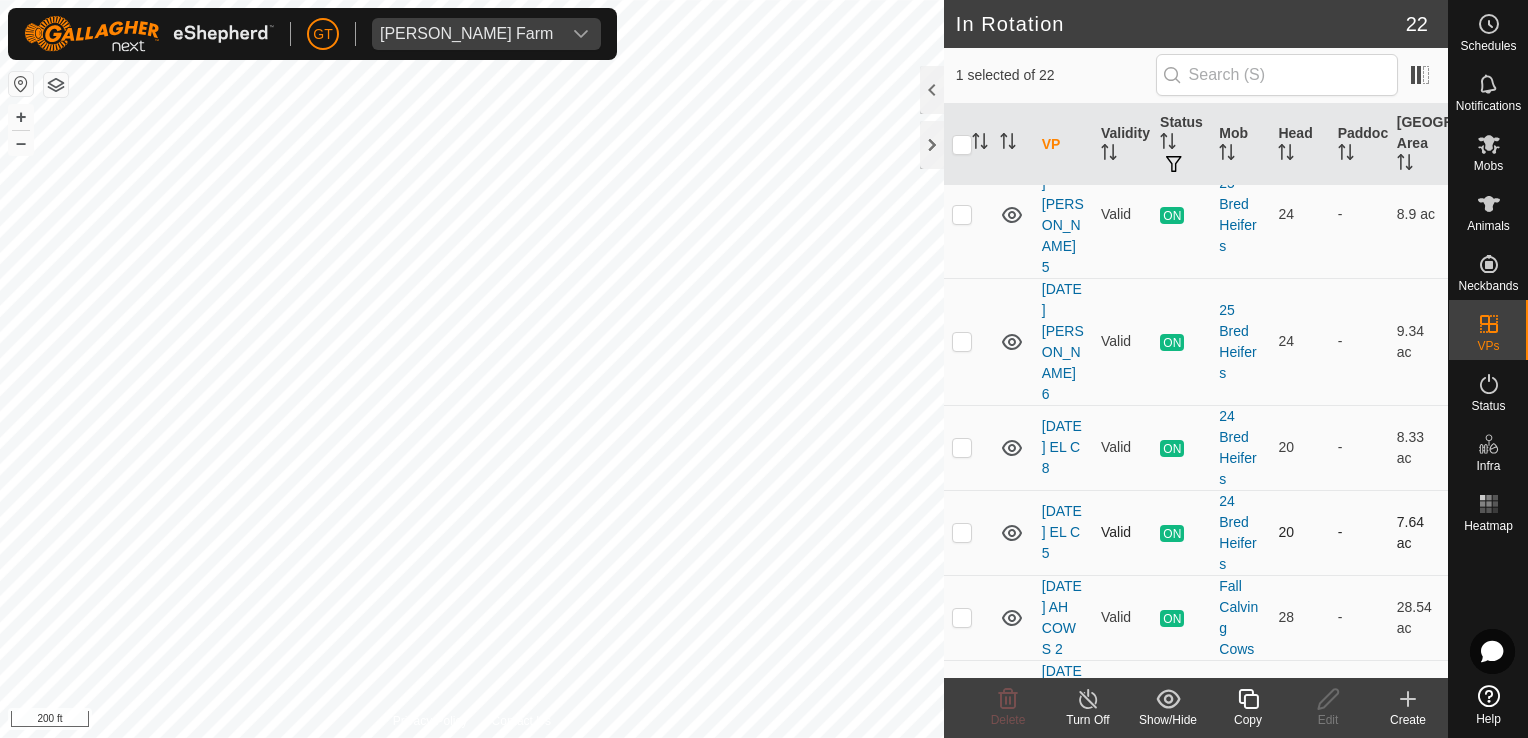 scroll, scrollTop: 500, scrollLeft: 0, axis: vertical 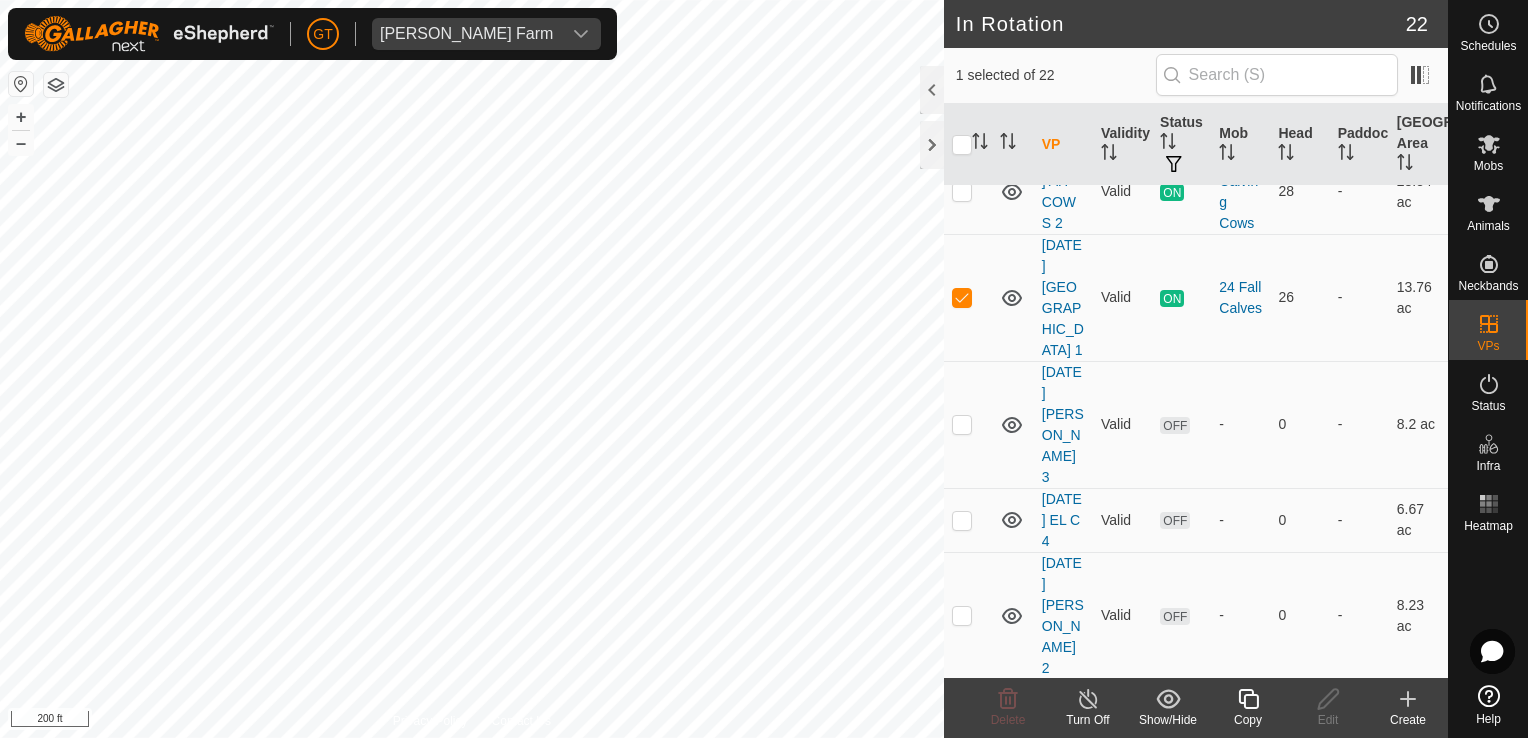 click 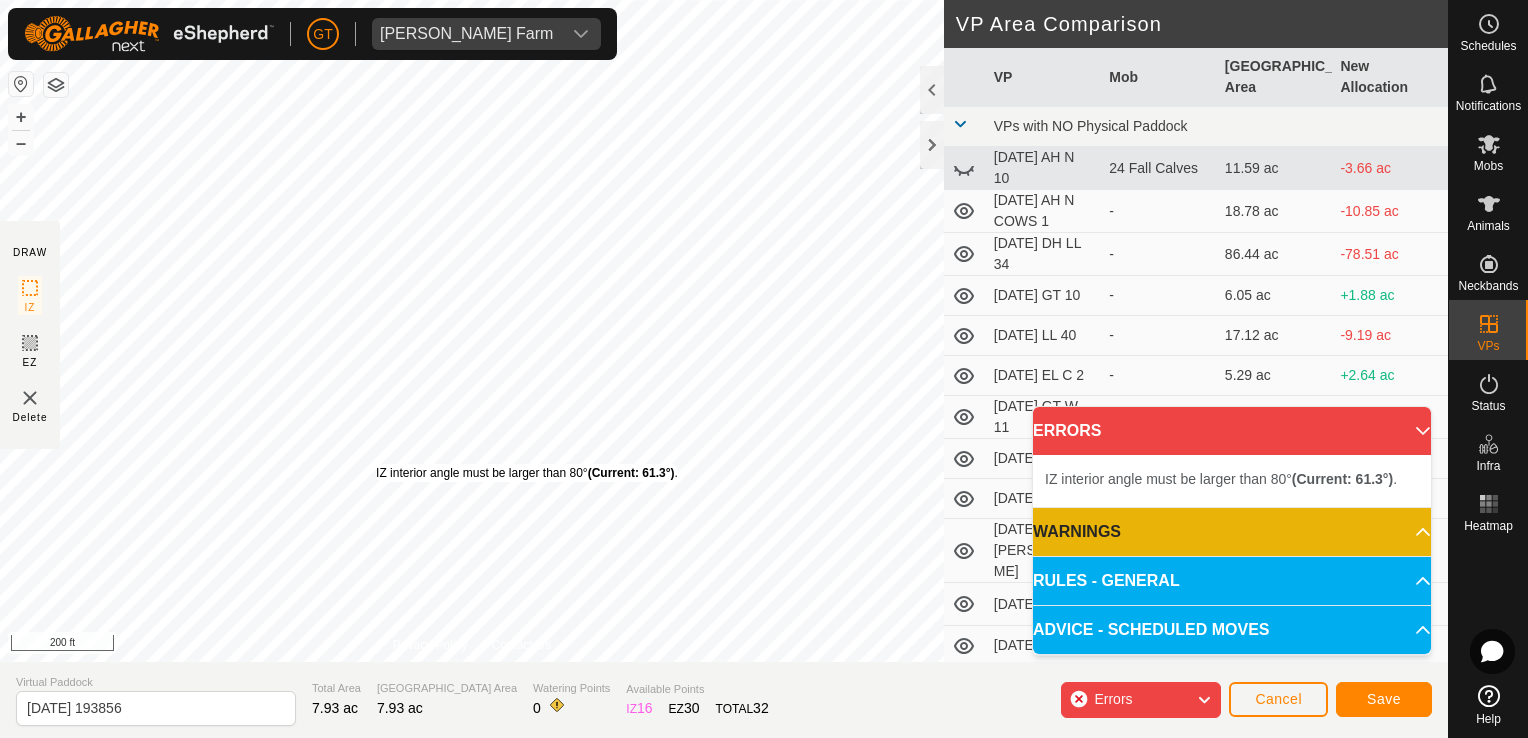 click on "IZ interior angle must be larger than 80°  (Current: 61.3°) ." at bounding box center (527, 473) 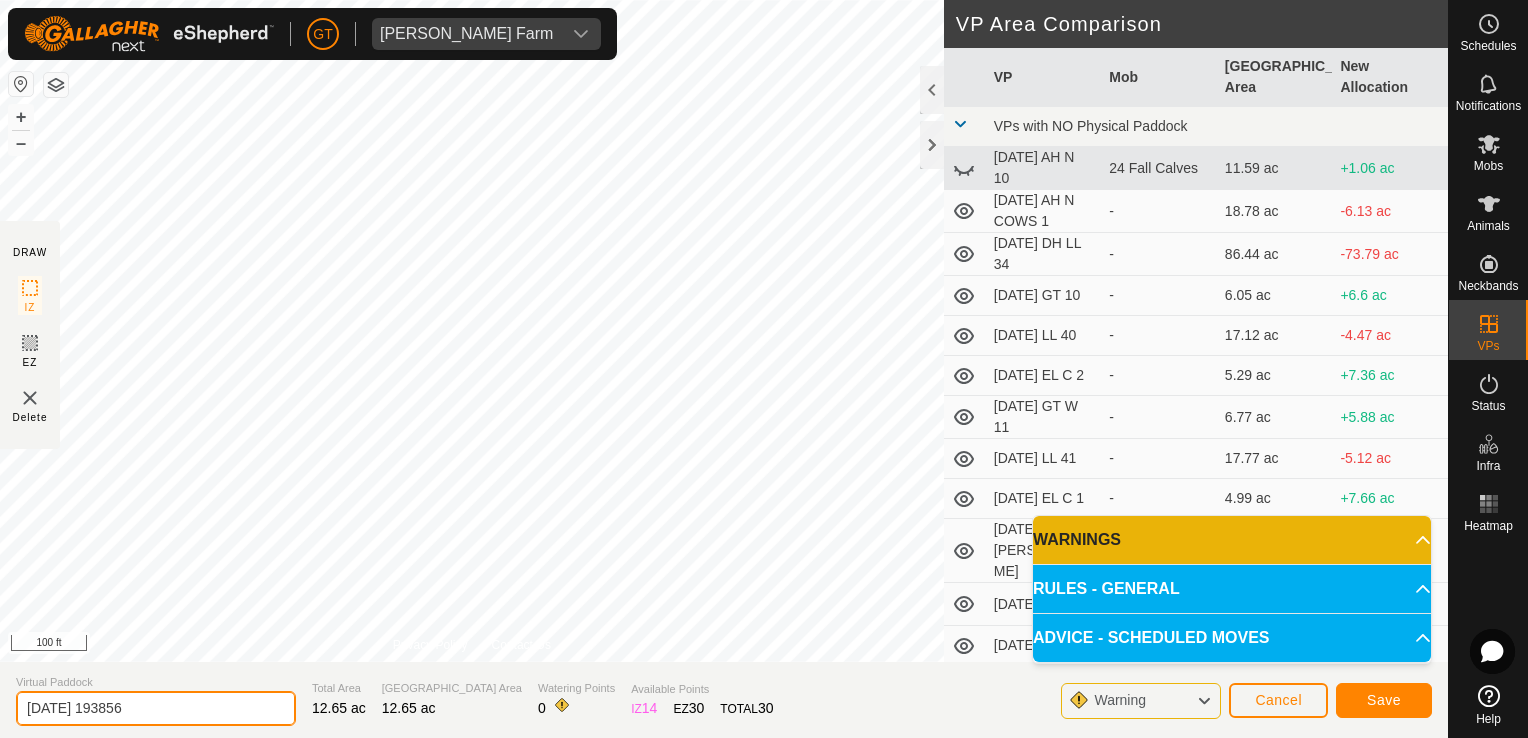 click on "[DATE] 193856" 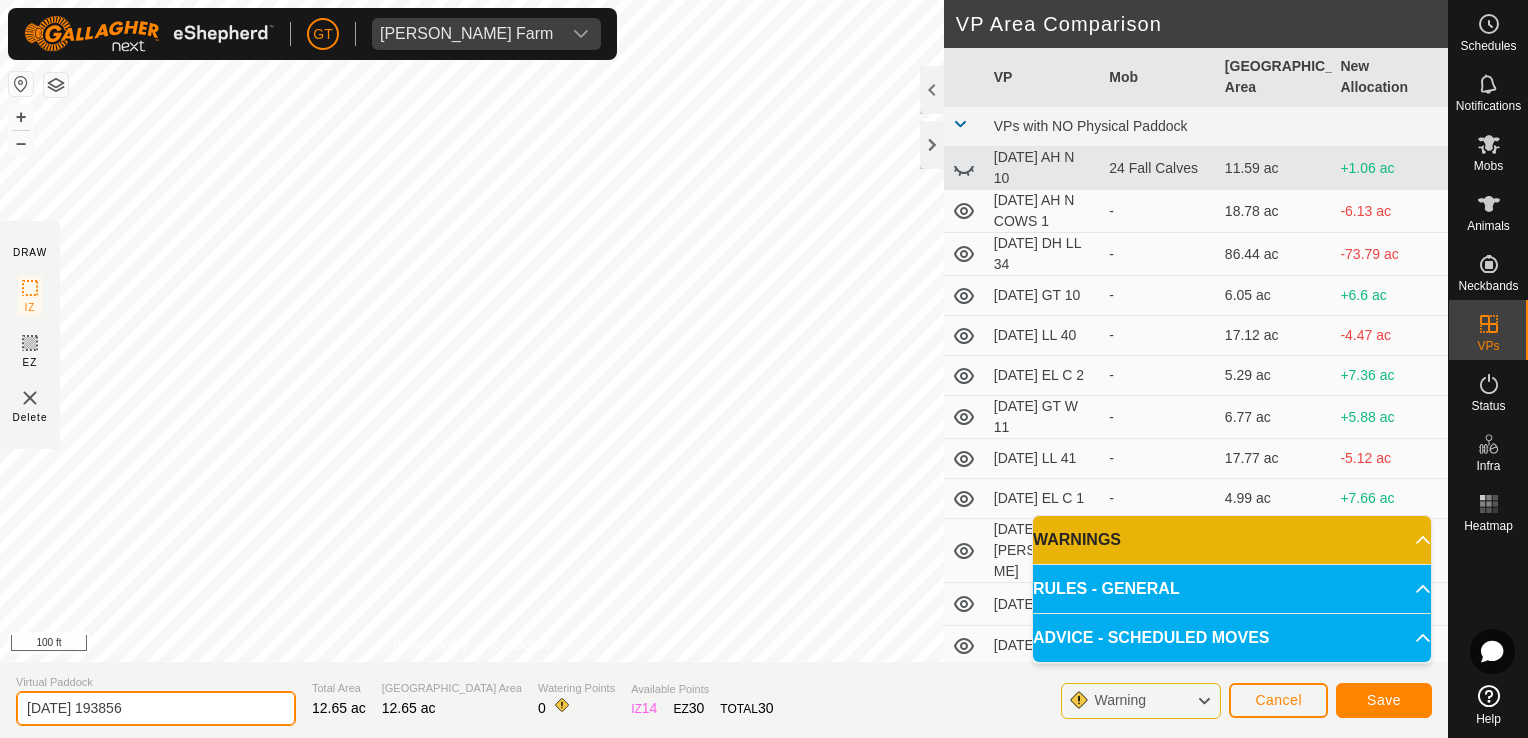 click on "[DATE] 193856" 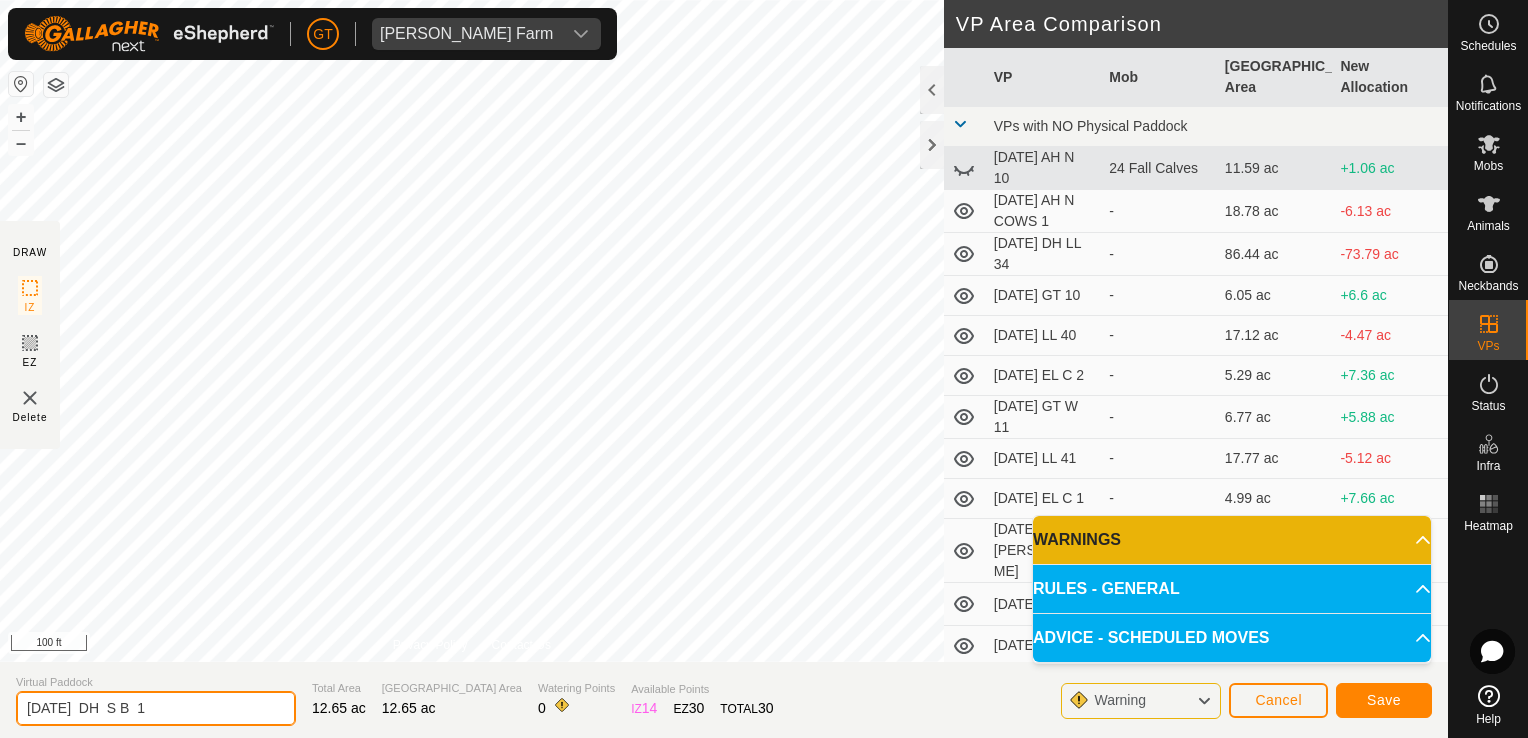 type on "[DATE]  DH  S B  1" 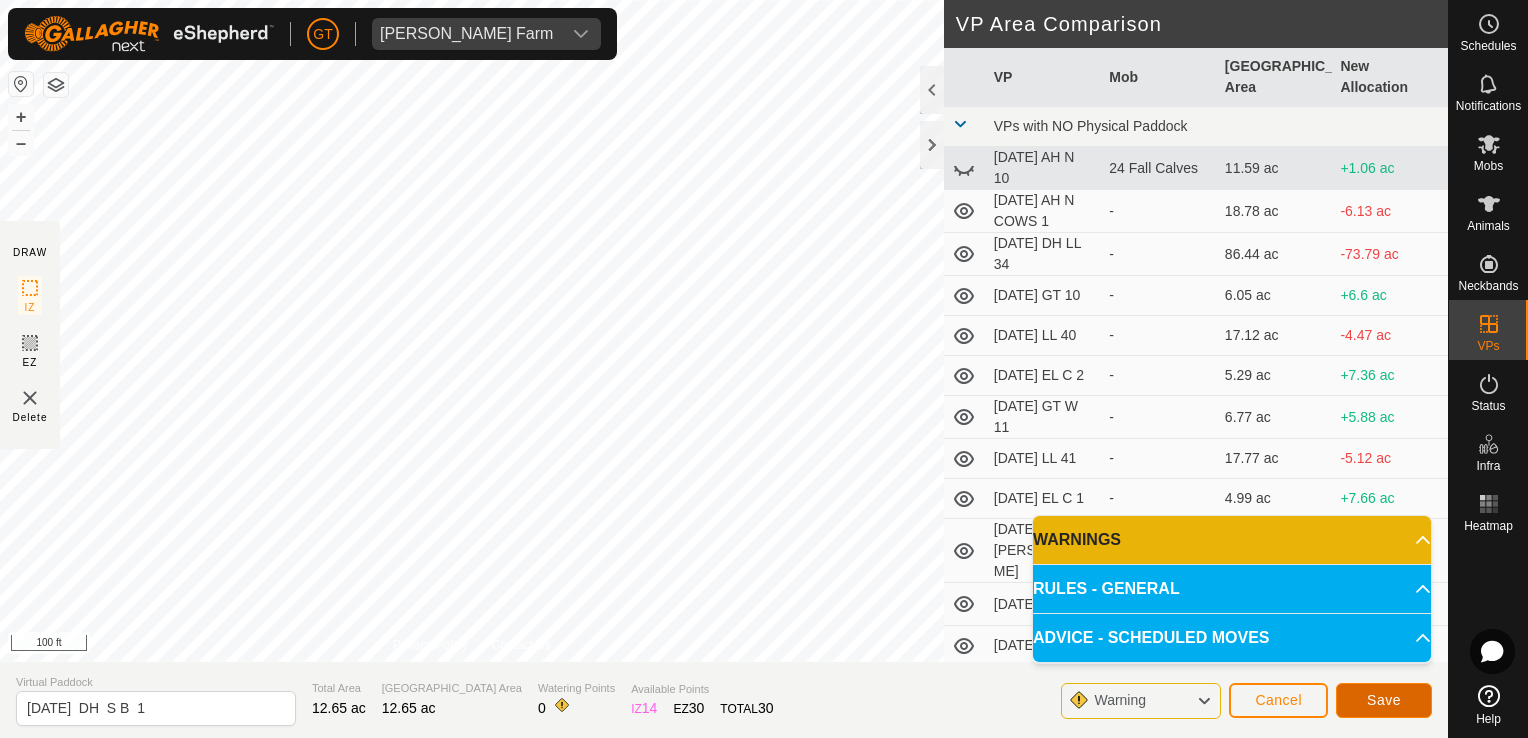 click on "Save" 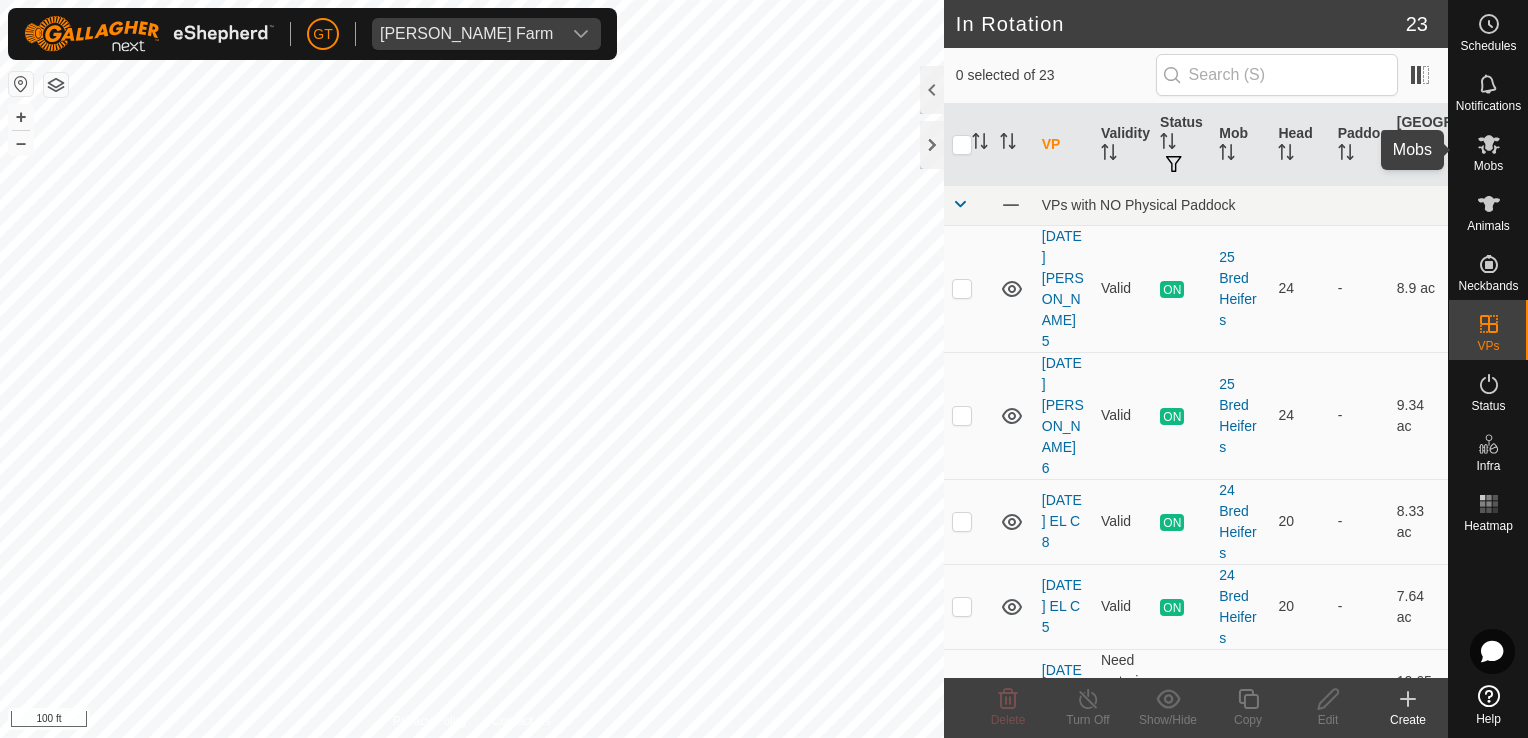 click 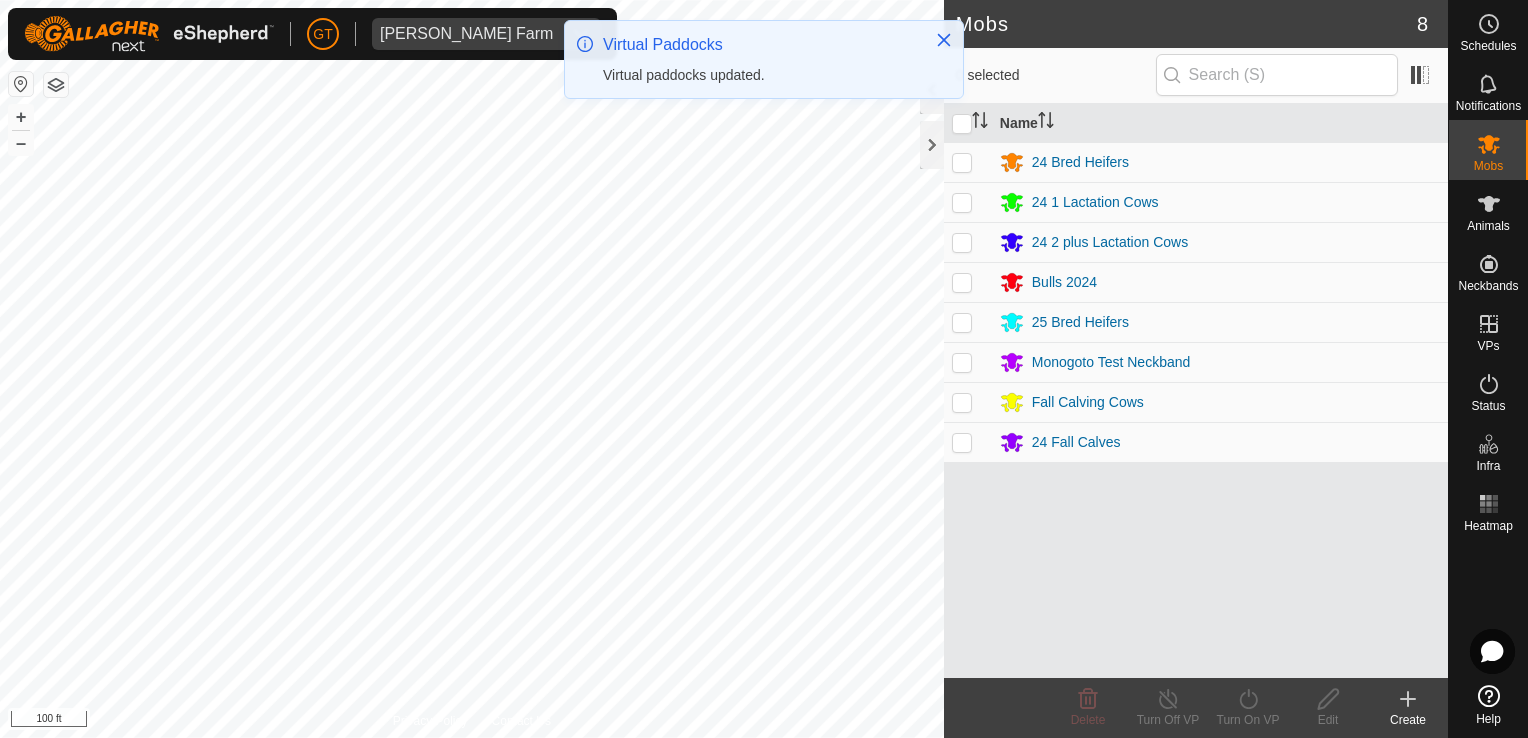 click at bounding box center (962, 442) 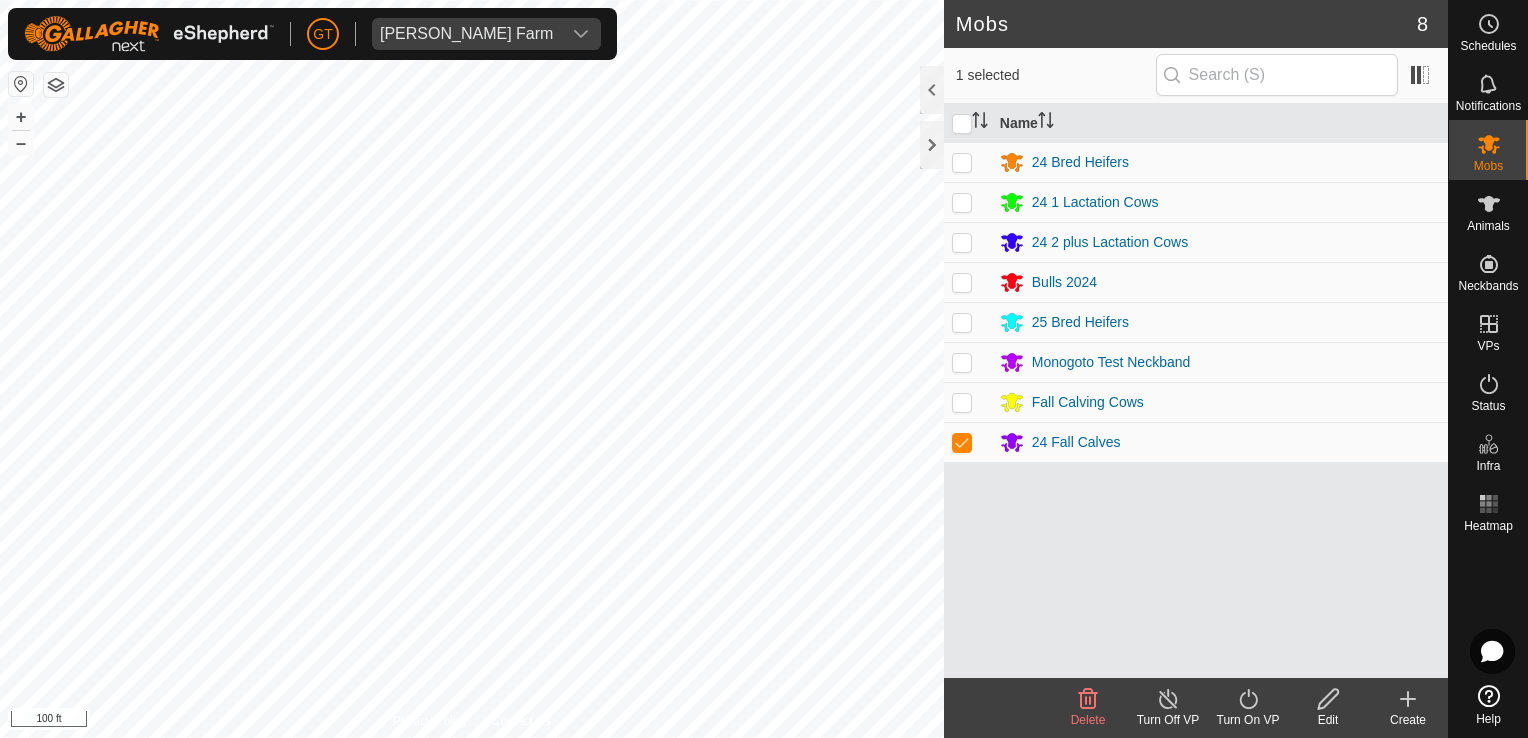 checkbox on "true" 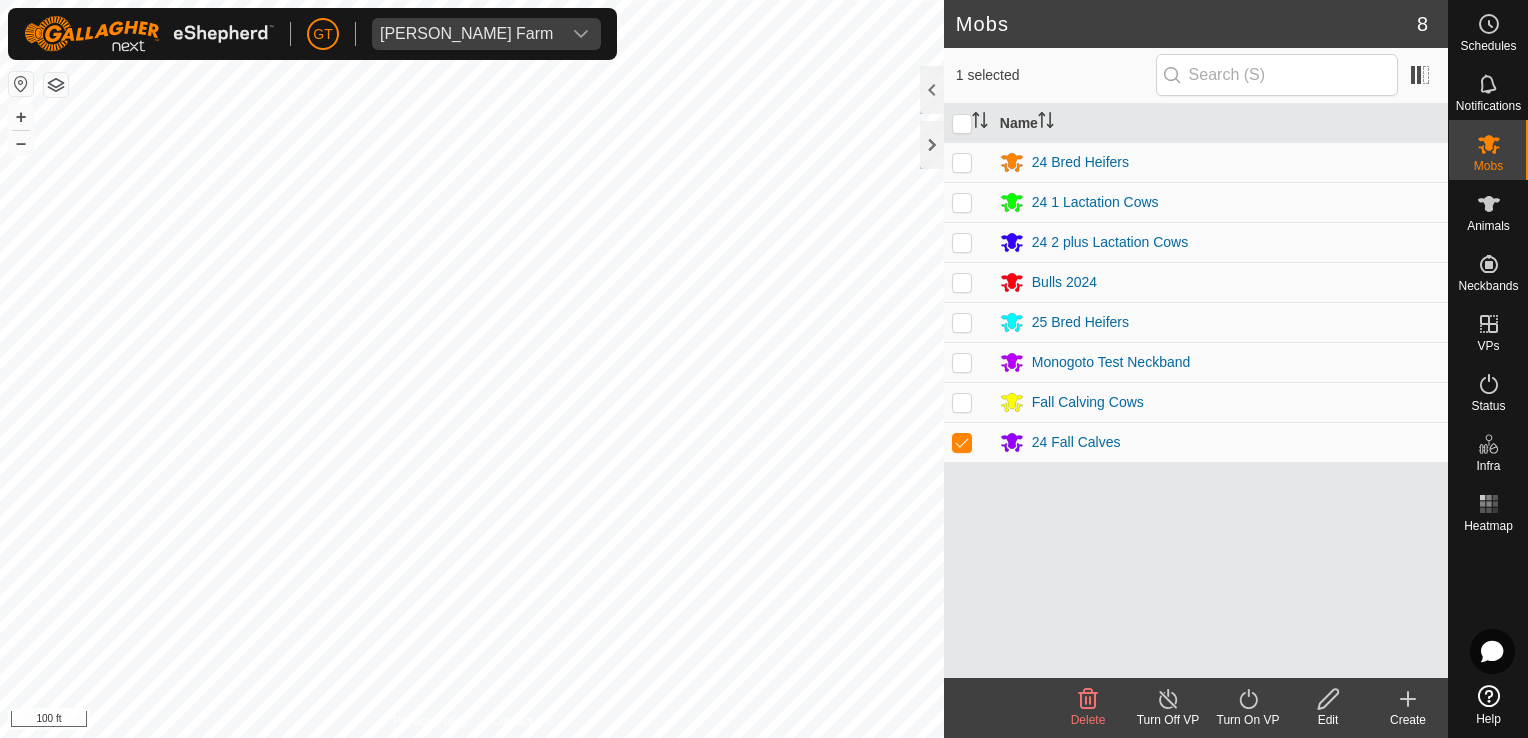 click 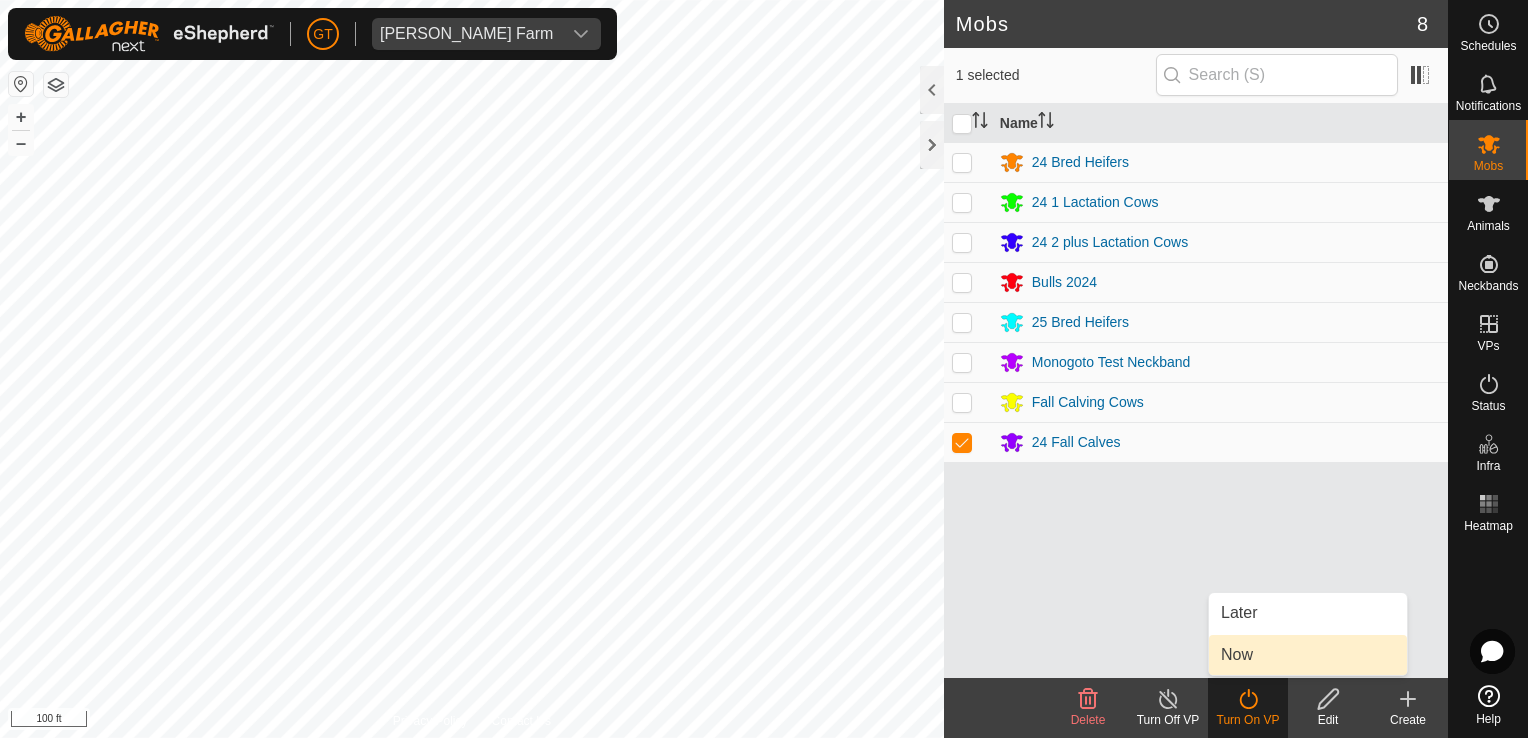 click on "Now" at bounding box center [1308, 655] 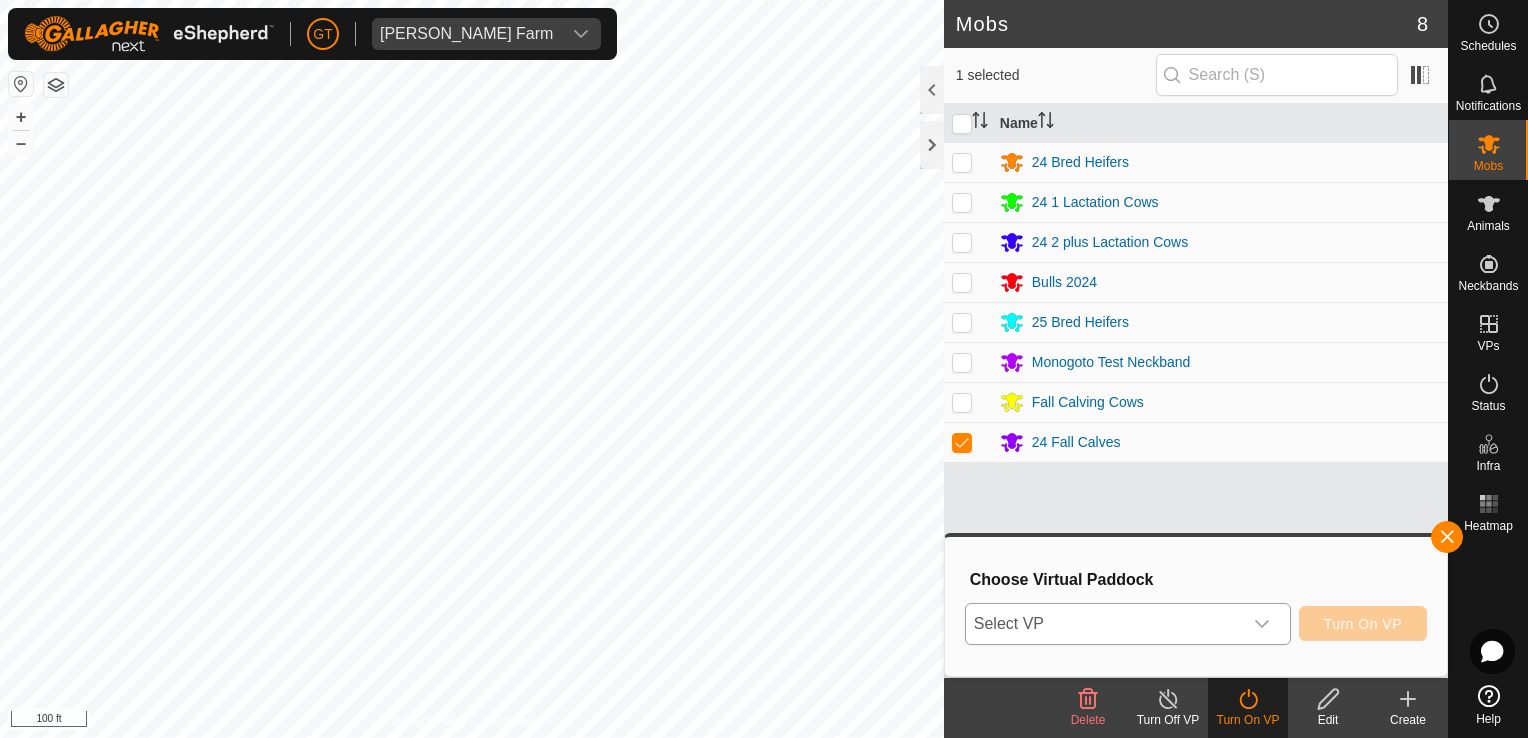 click at bounding box center [1262, 624] 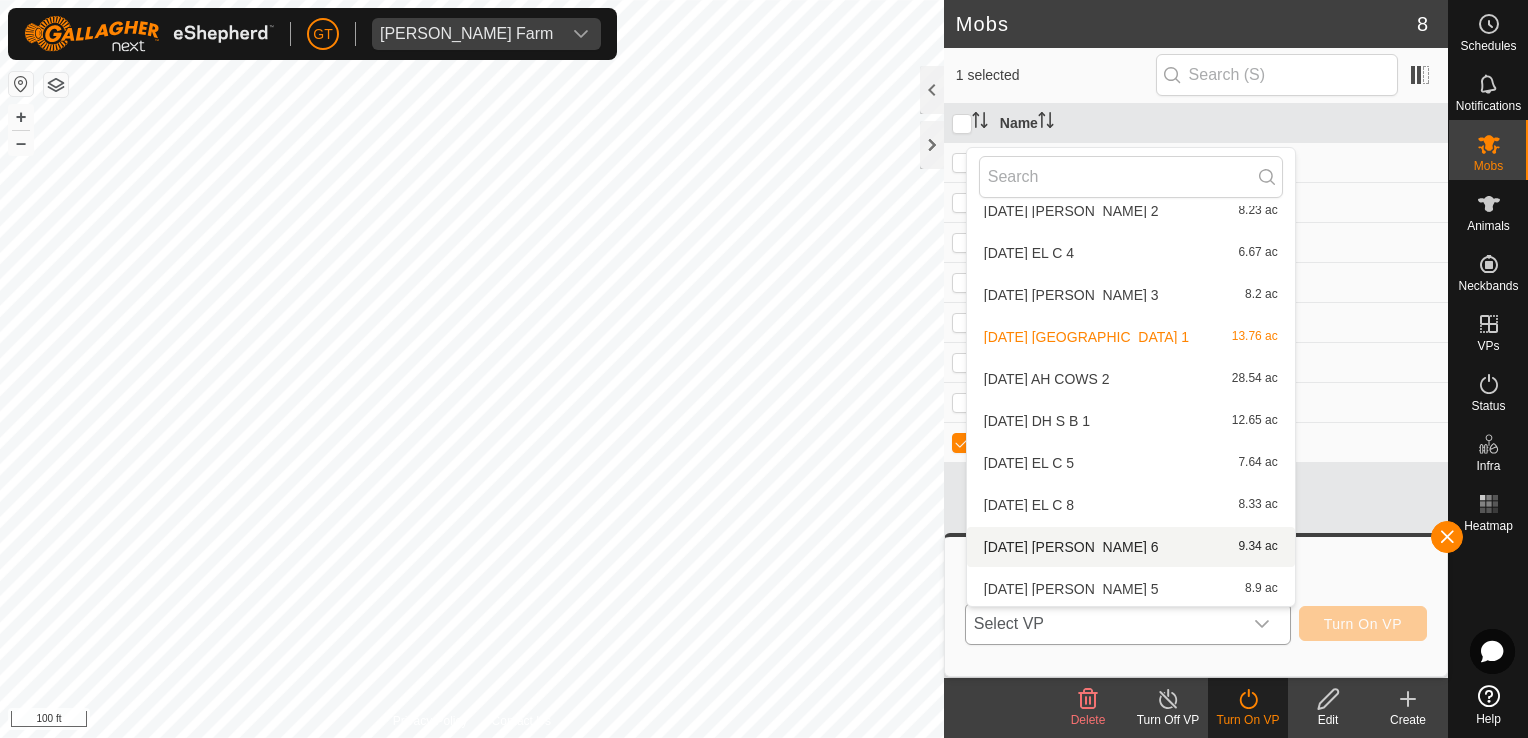 scroll, scrollTop: 610, scrollLeft: 0, axis: vertical 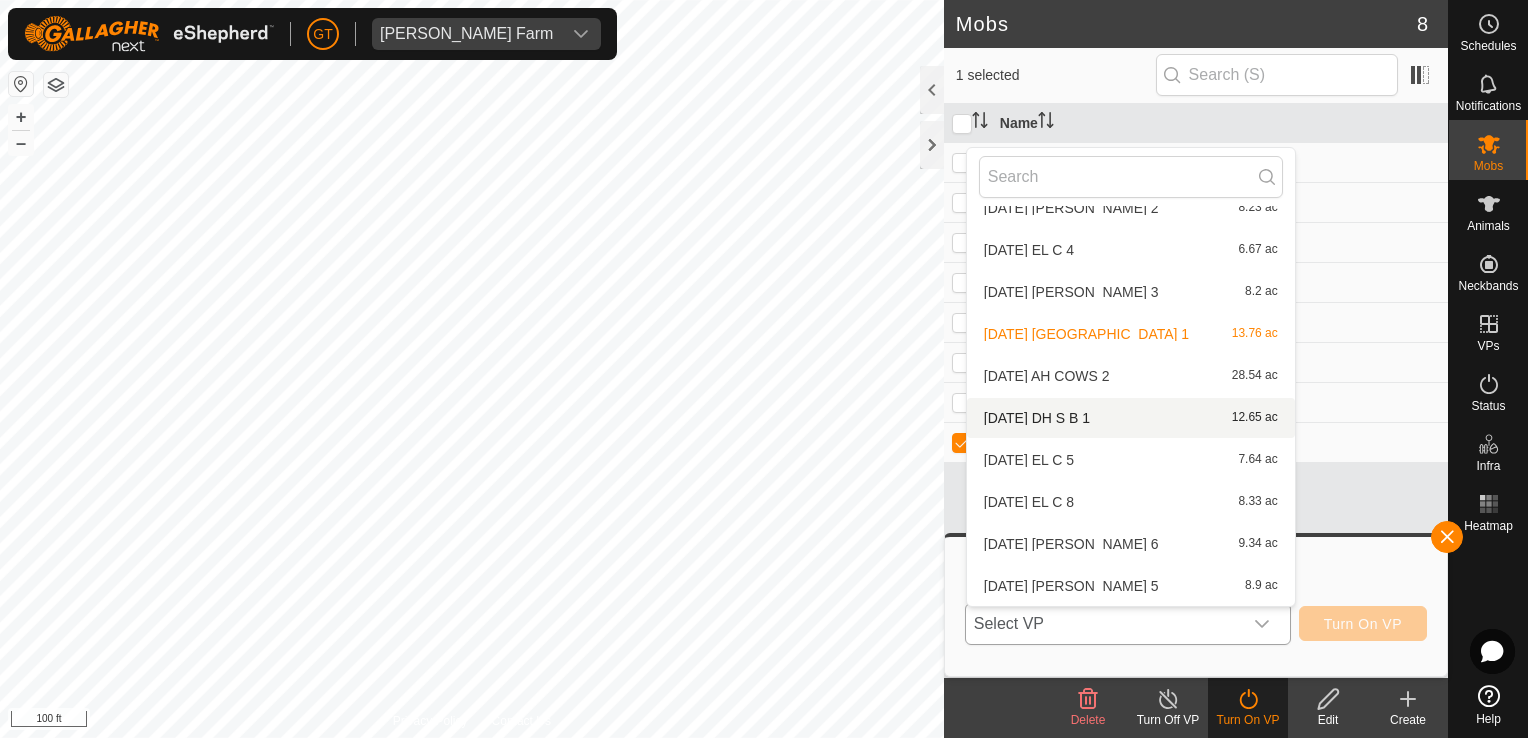 click on "[DATE]  DH  S B  1  12.65 ac" at bounding box center [1131, 418] 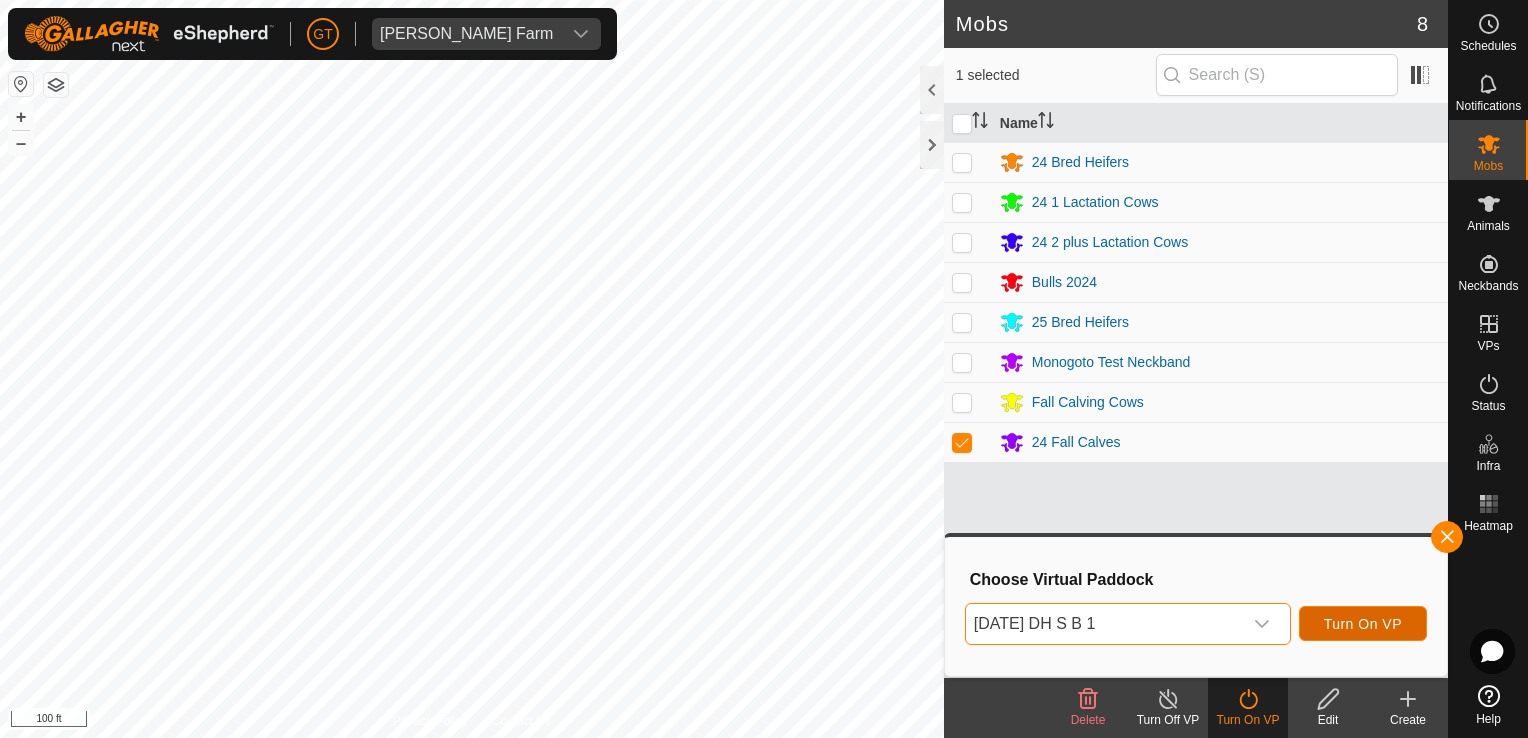 click on "Turn On VP" at bounding box center (1363, 624) 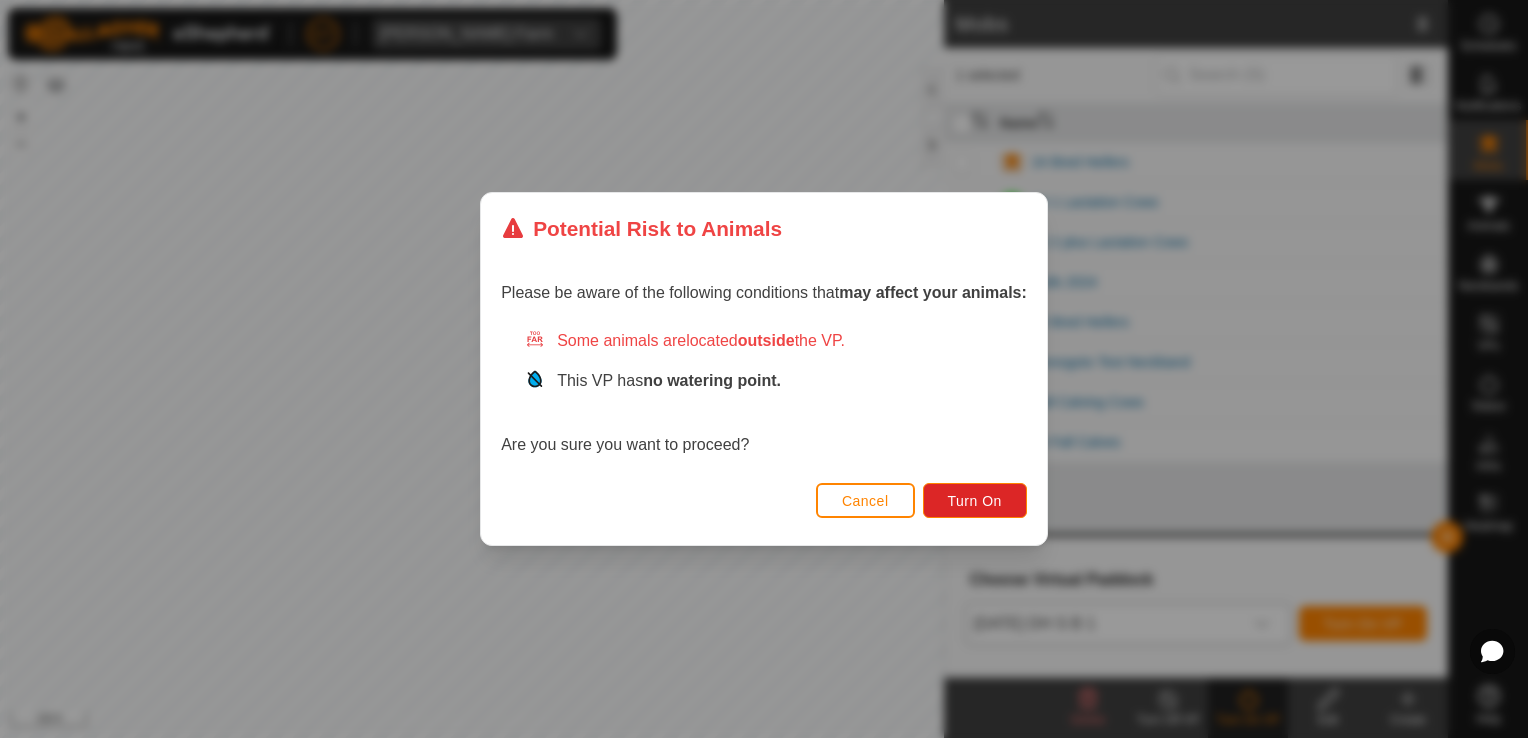 drag, startPoint x: 844, startPoint y: 122, endPoint x: 1116, endPoint y: 243, distance: 297.69952 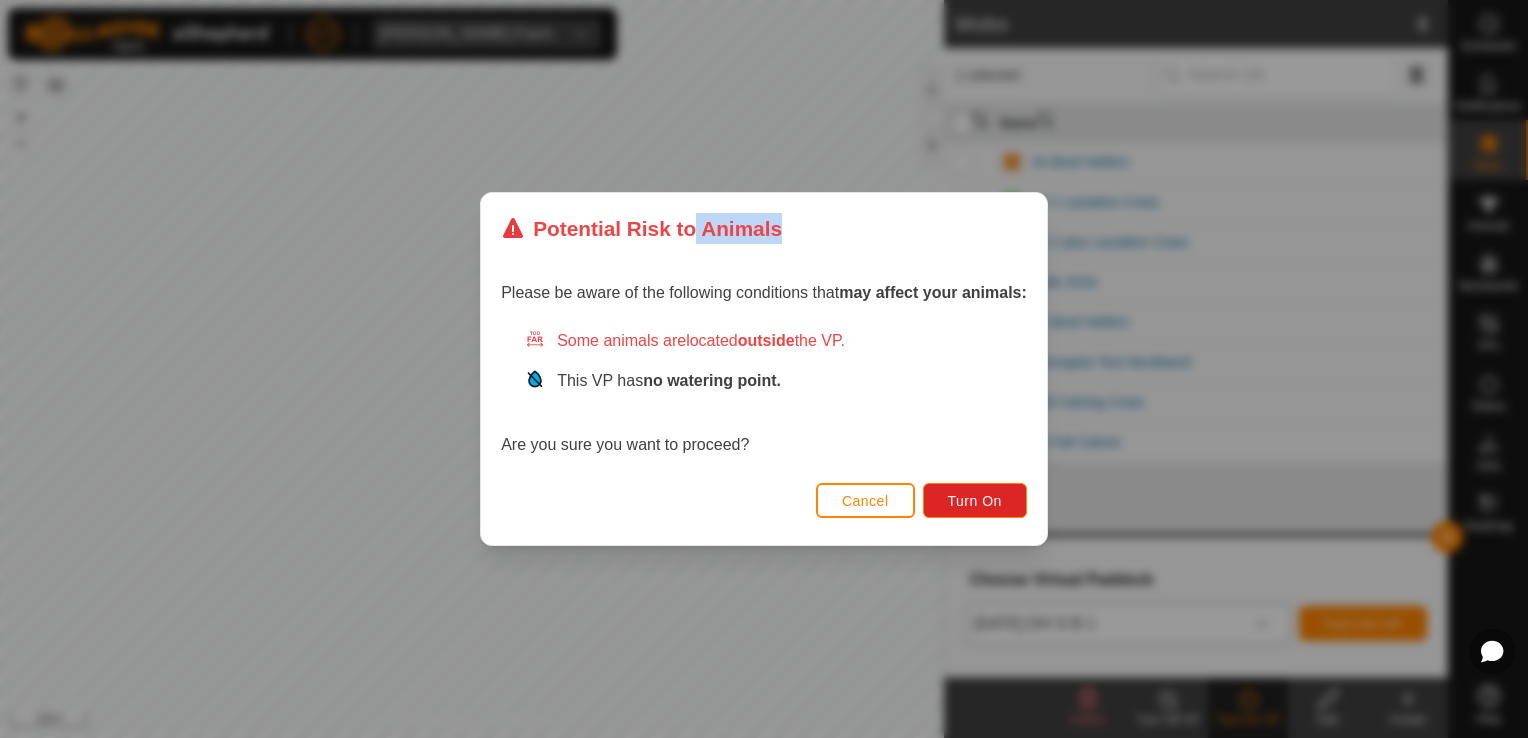 drag, startPoint x: 691, startPoint y: 124, endPoint x: 924, endPoint y: 226, distance: 254.34819 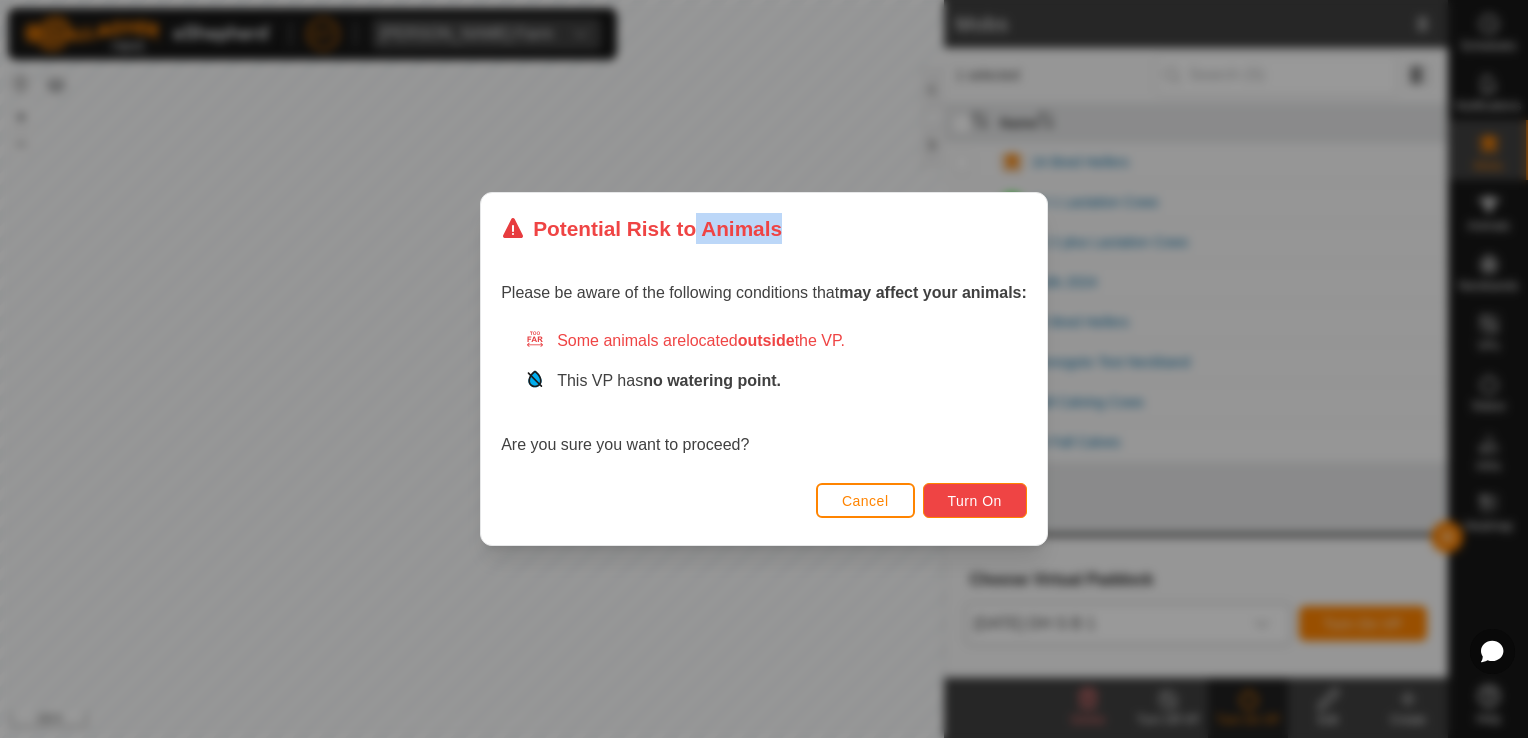 click on "Turn On" at bounding box center (975, 501) 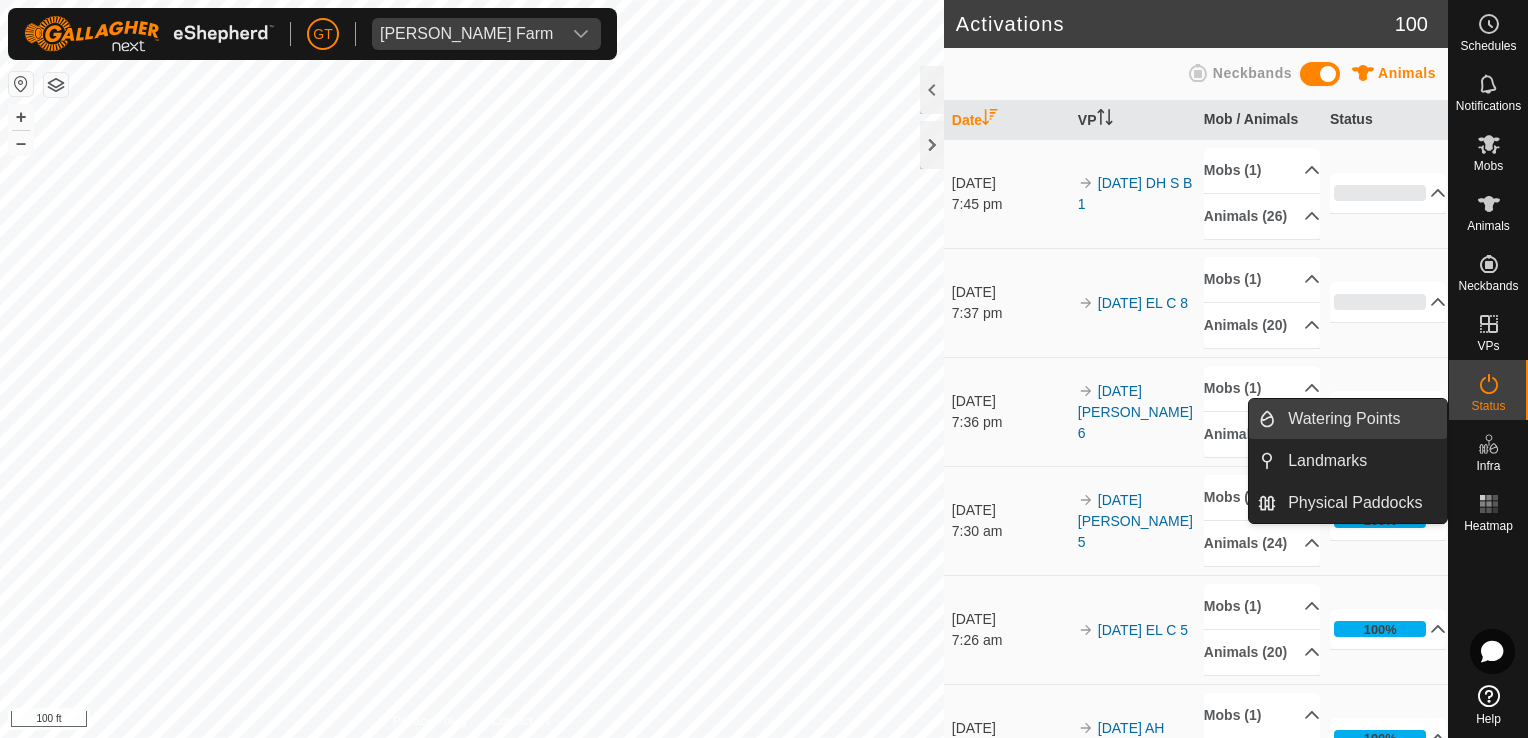 click on "Watering Points" at bounding box center (1361, 419) 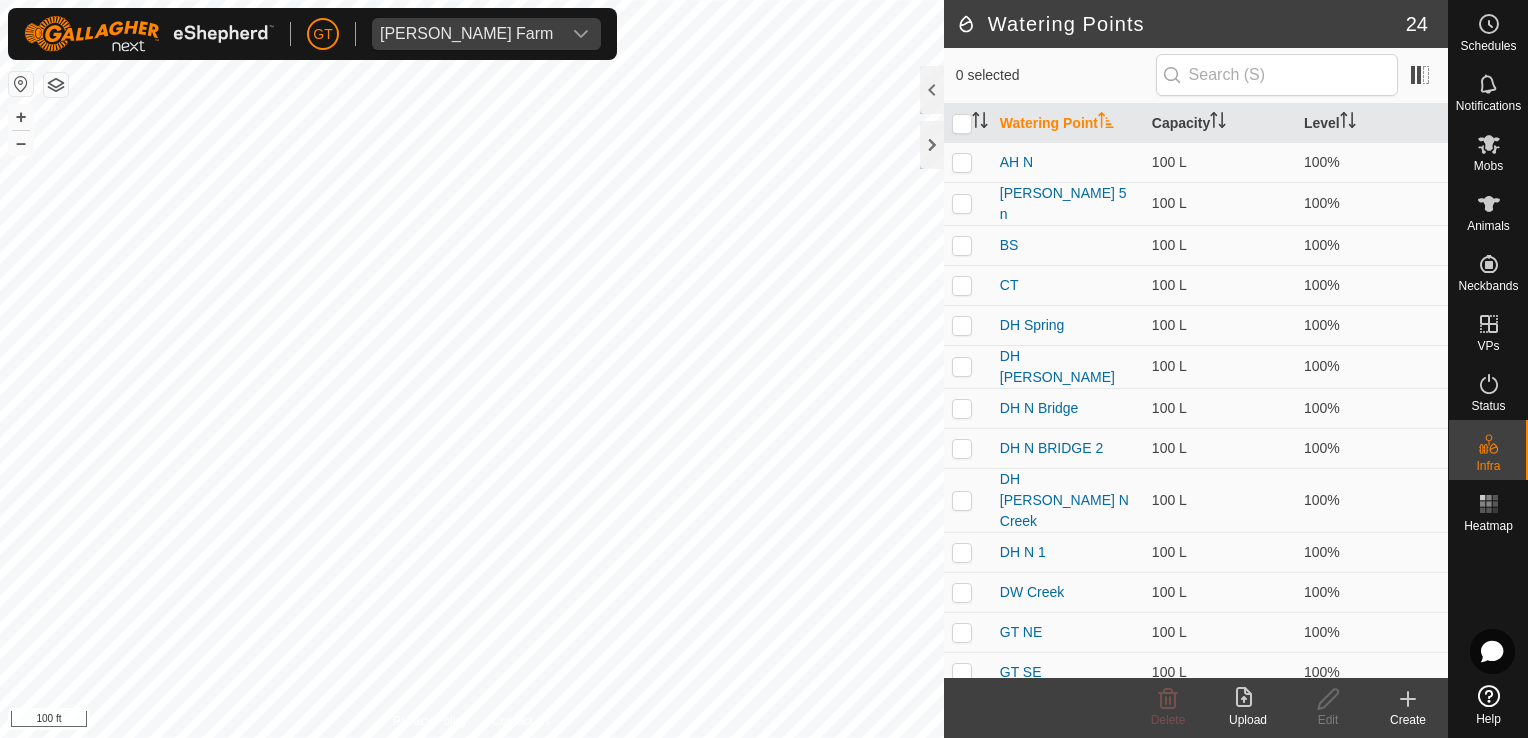 click 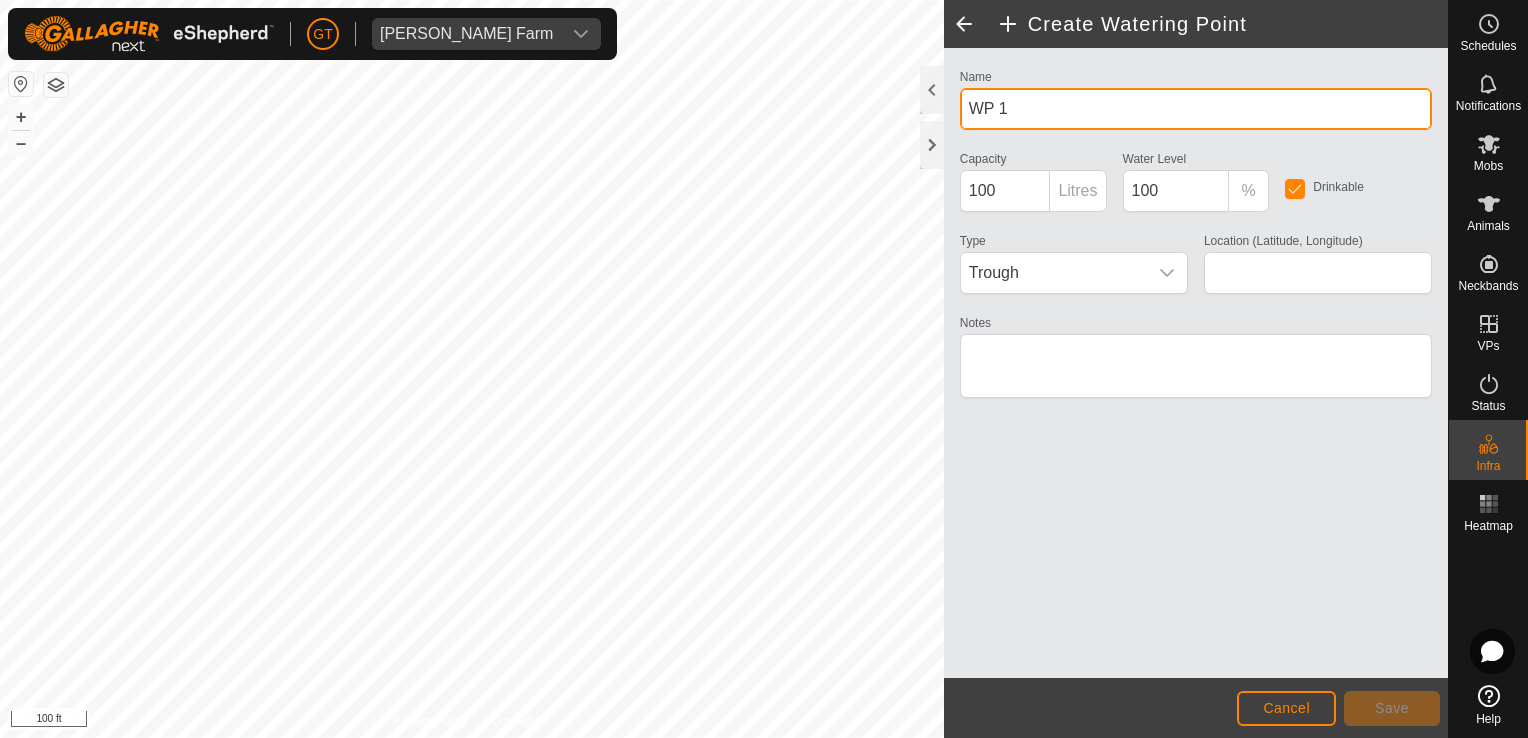 click on "WP 1" at bounding box center (1196, 109) 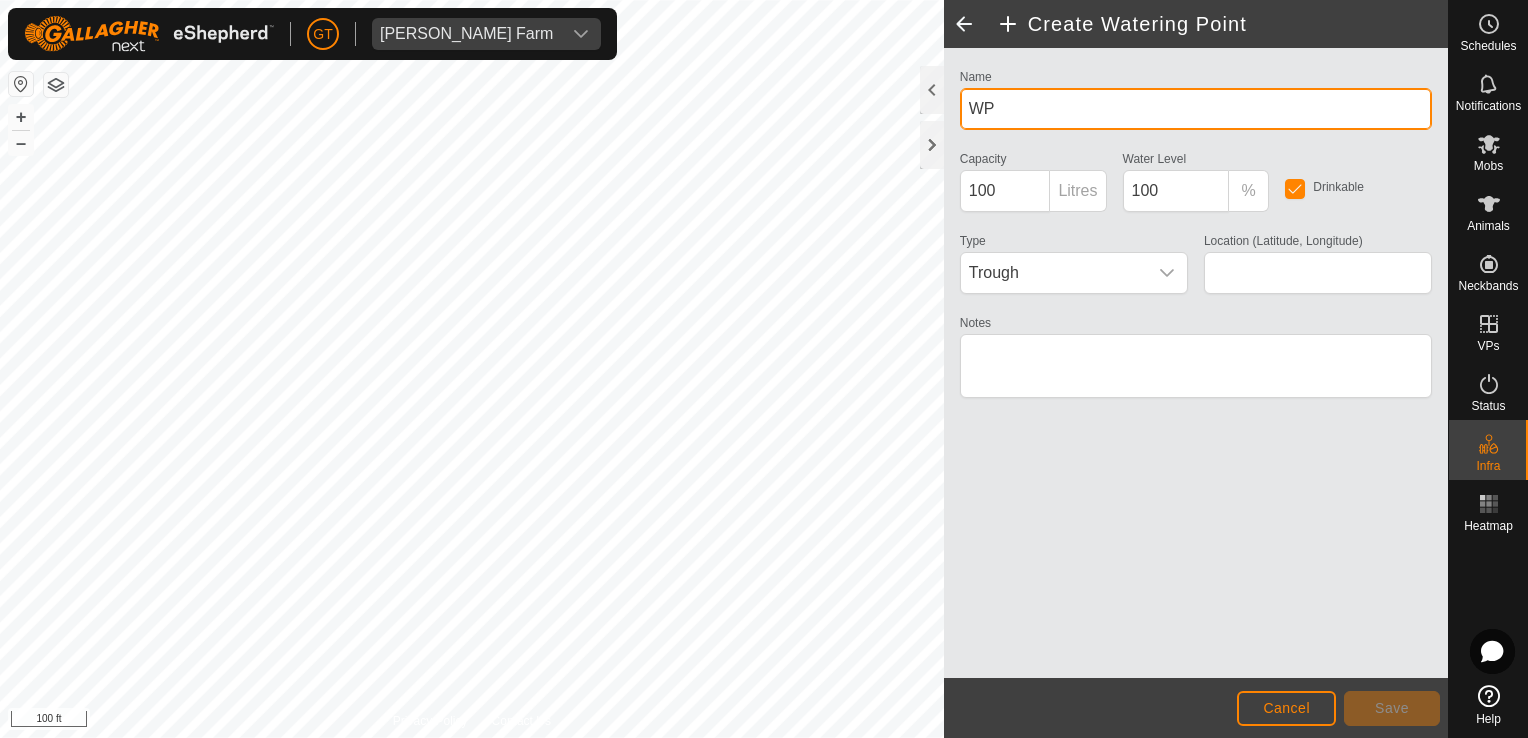 type on "W" 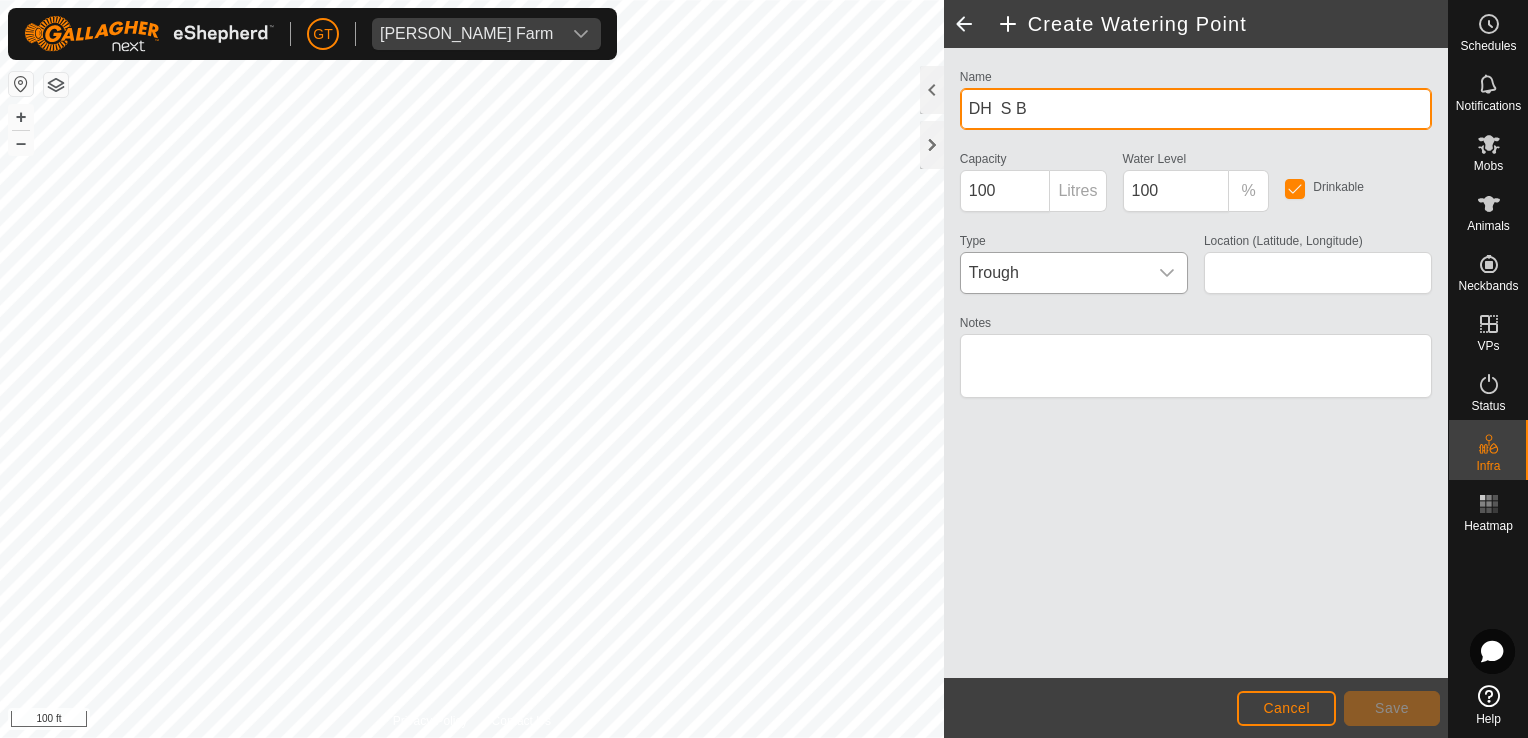 type on "DH  S B" 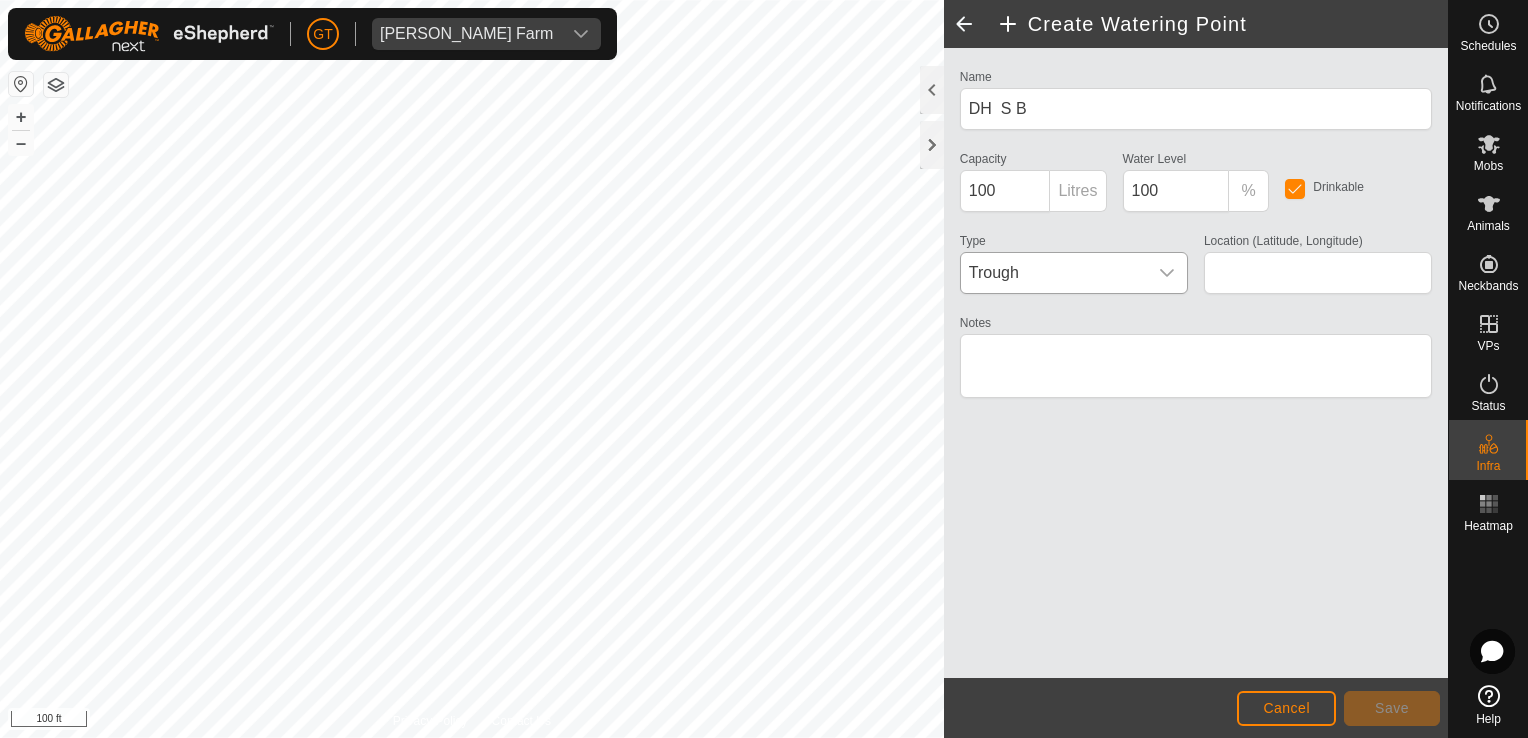 click 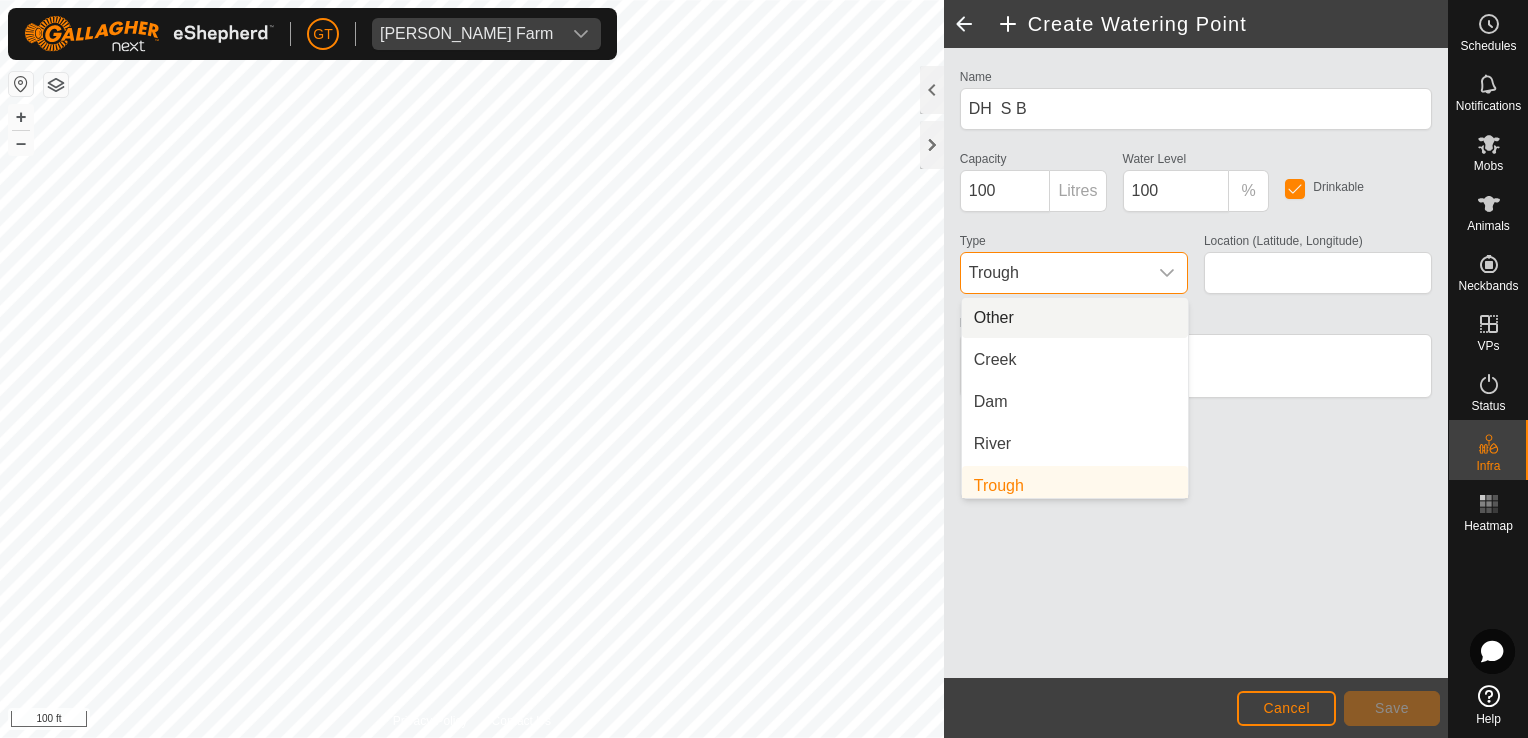 scroll, scrollTop: 8, scrollLeft: 0, axis: vertical 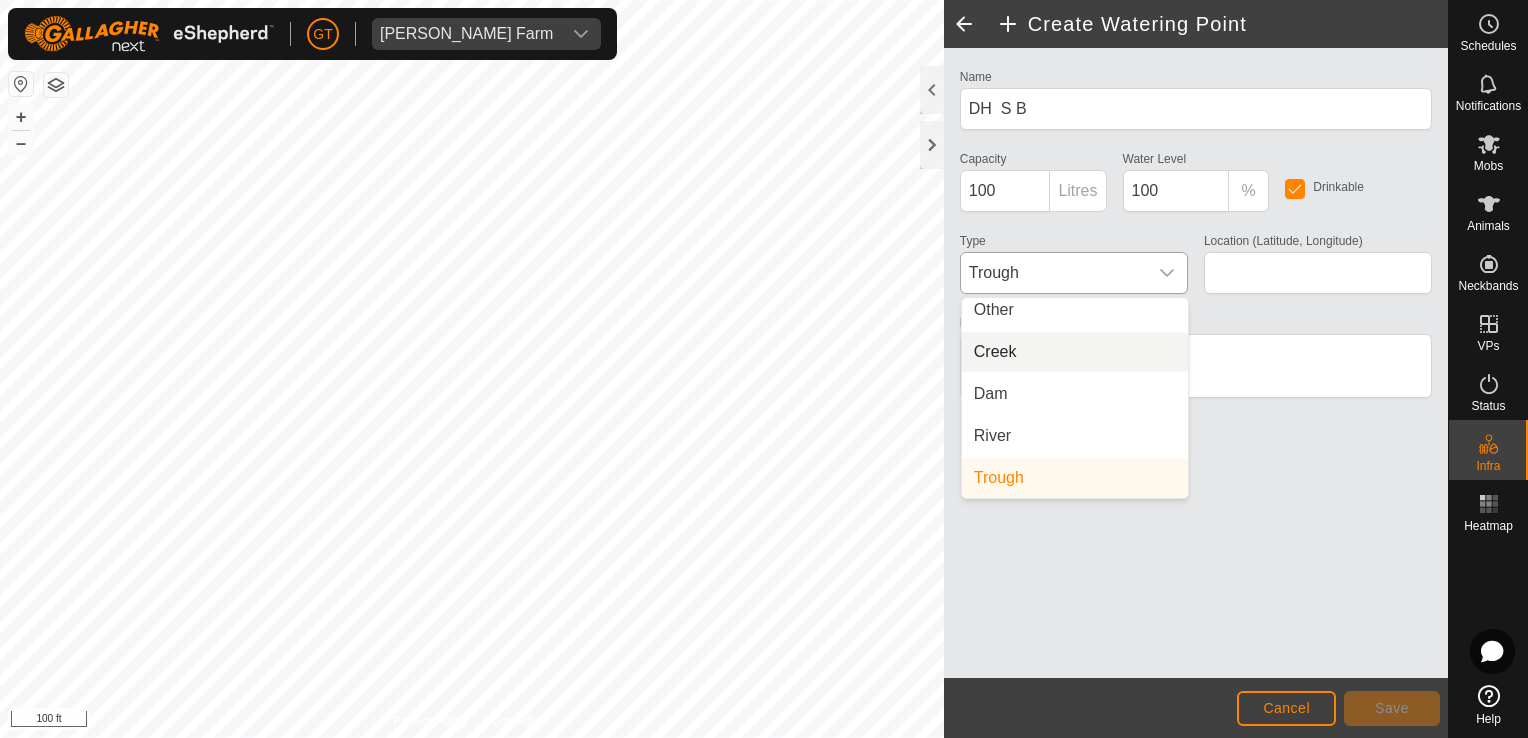 click on "Creek" at bounding box center [1075, 352] 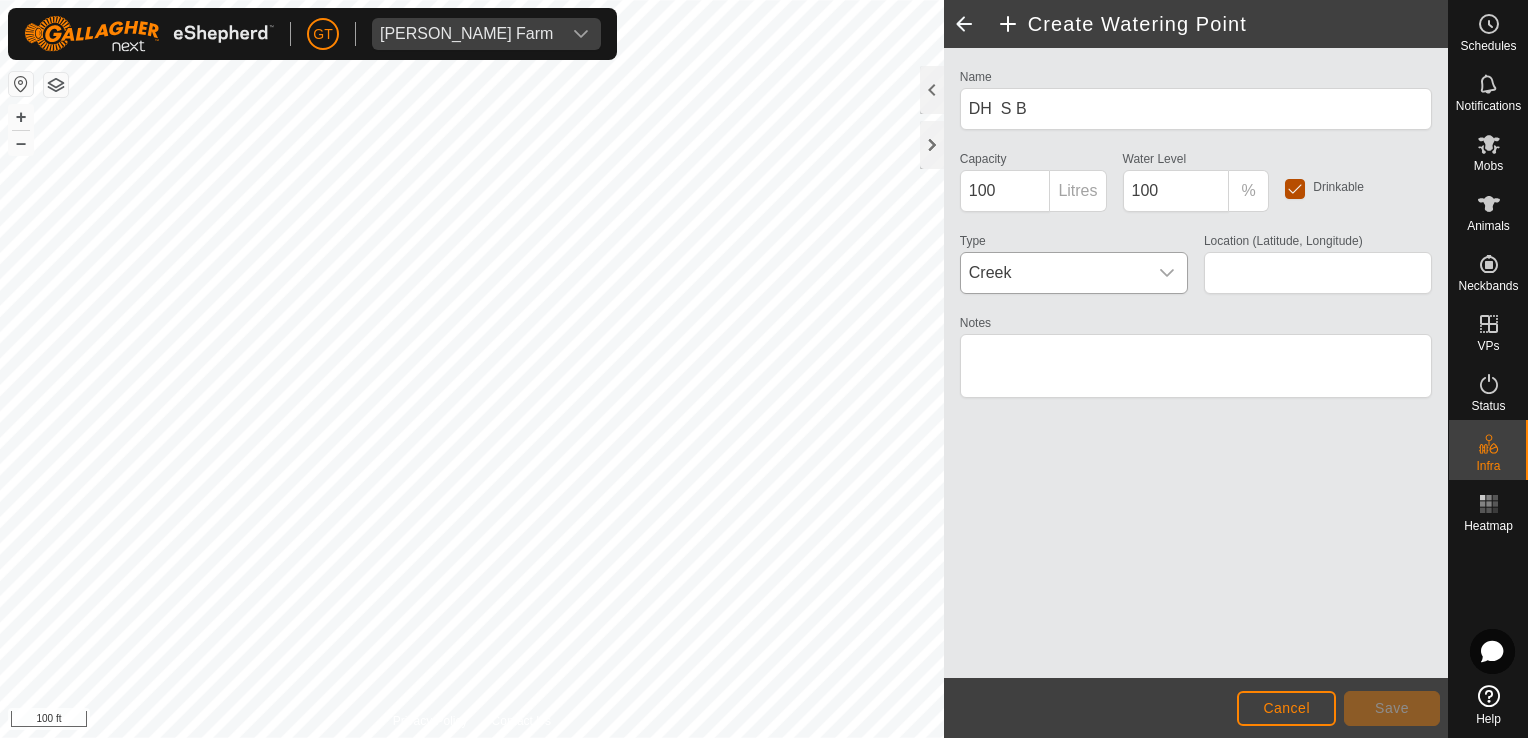 click at bounding box center [1295, 189] 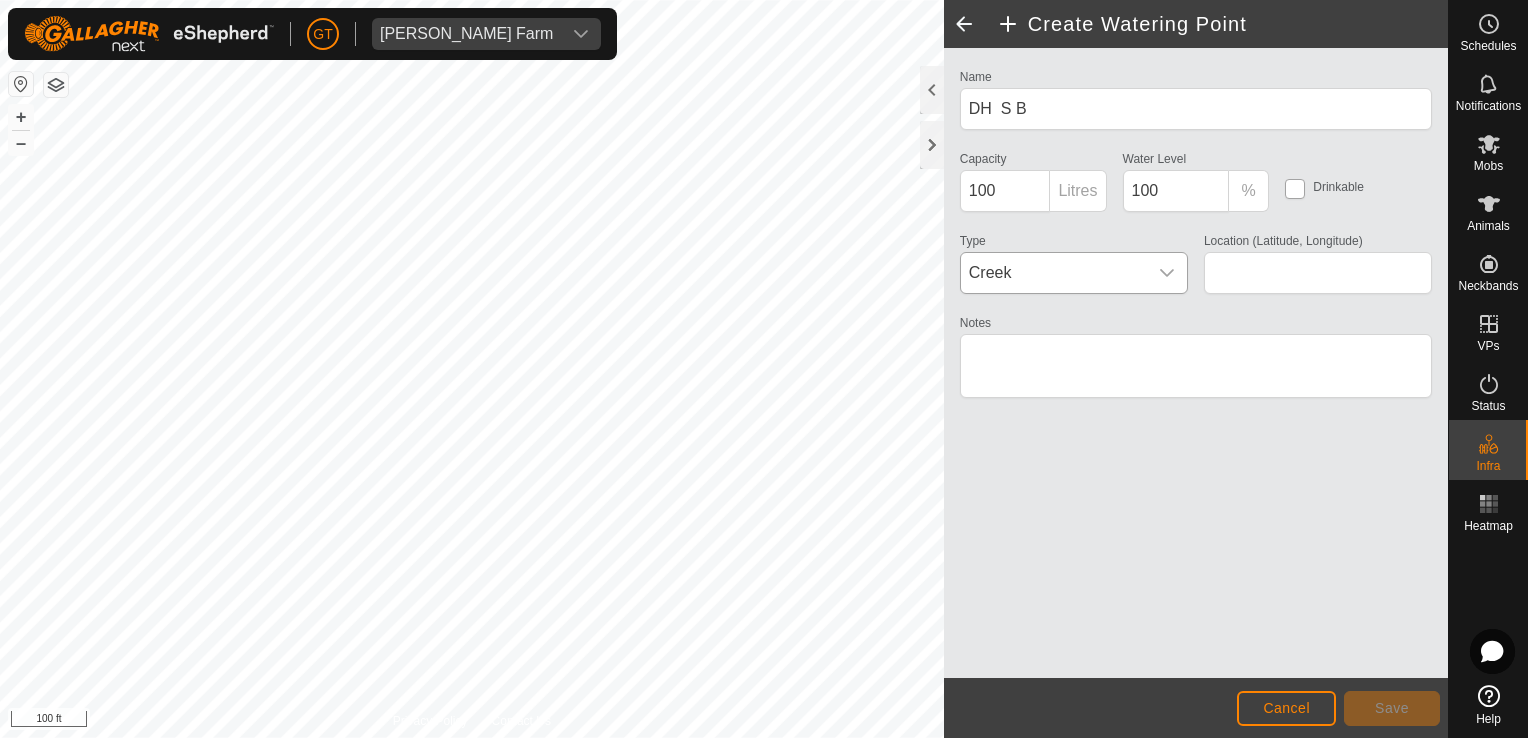 click at bounding box center [1295, 189] 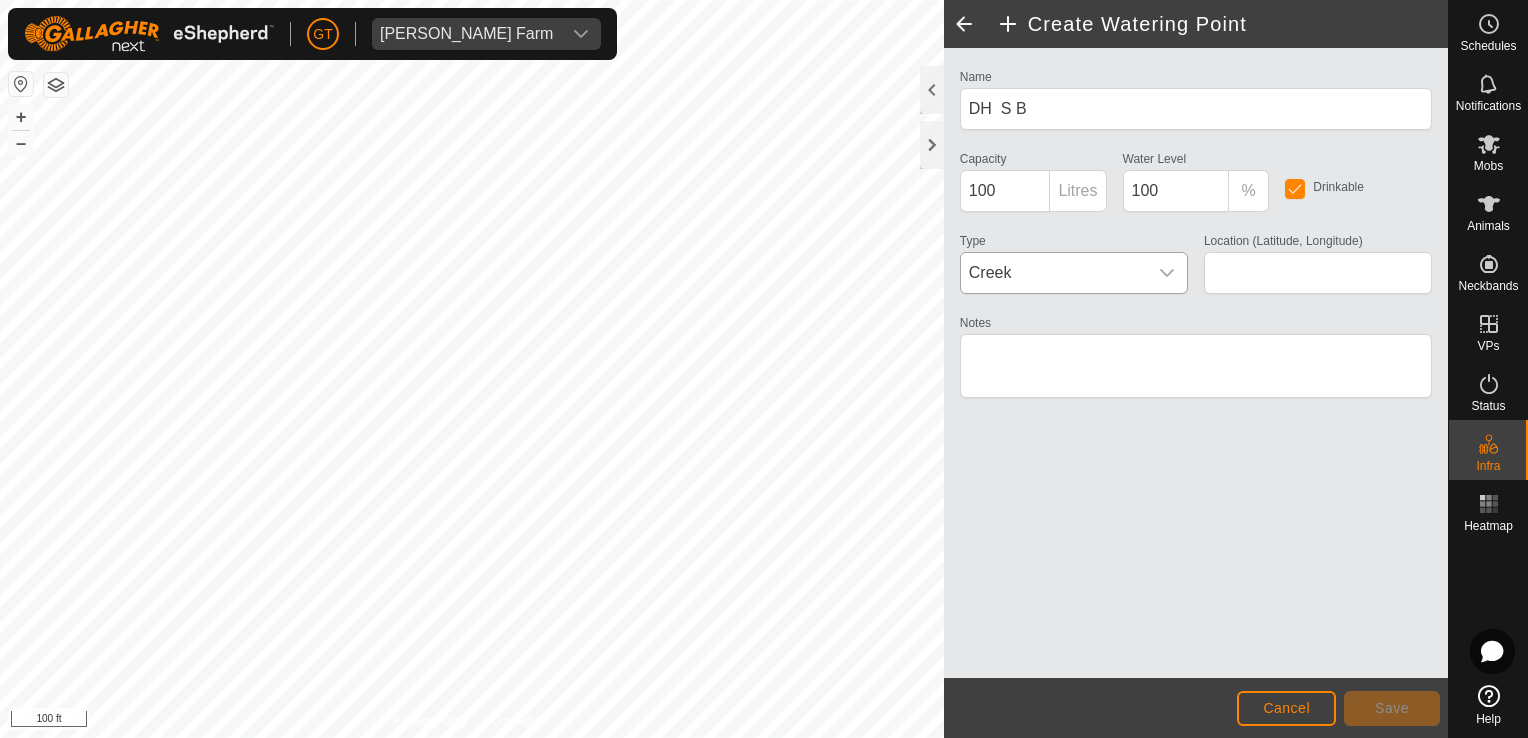 click on "Create Watering Point" 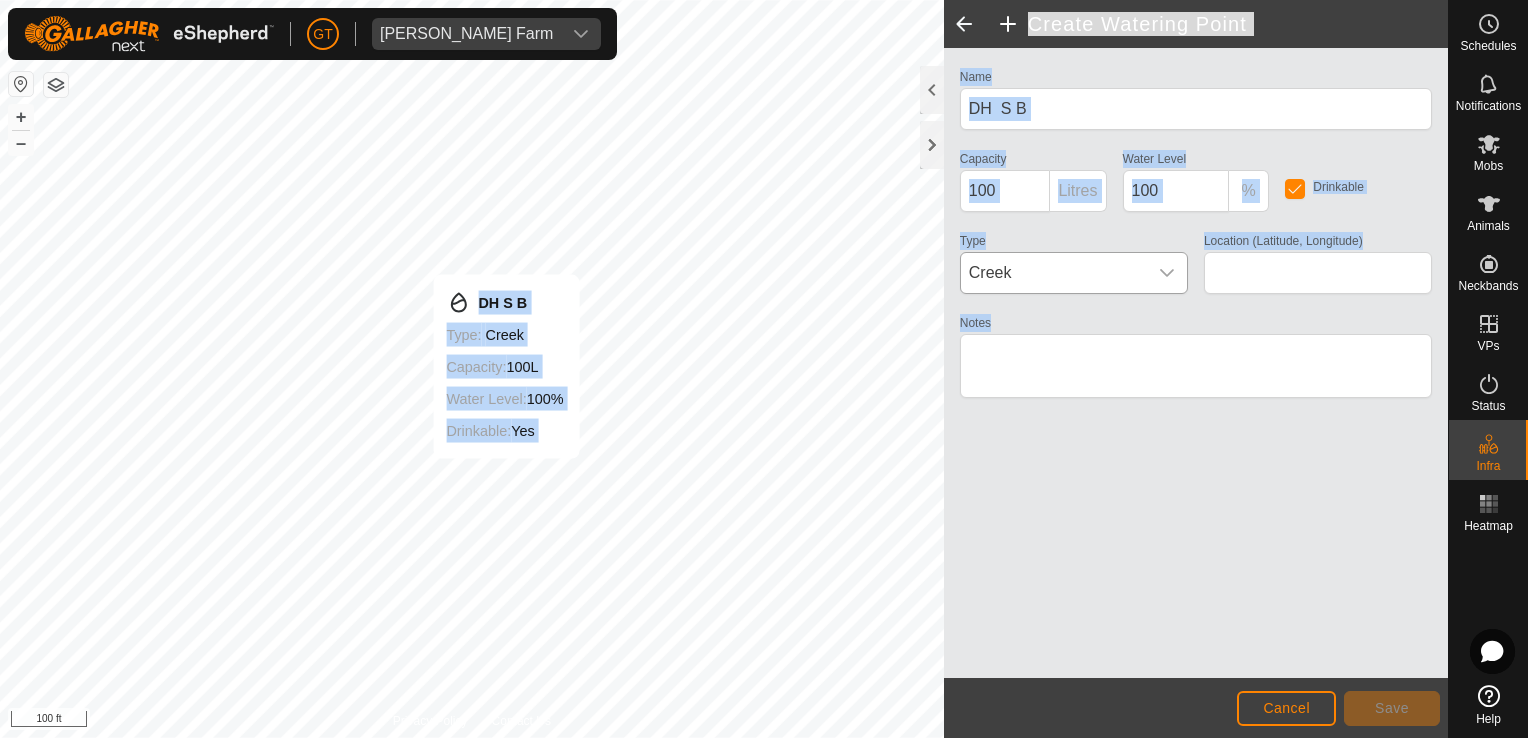 click on "Privacy Policy Contact Us
DH  S B
Type:   creek
Capacity:  100L
Water Level:  100%
Drinkable:  Yes
+ – ⇧ i 100 ft  Create Watering Point  Name DH  S B Capacity 100 Litres Water Level  100 % Drinkable Type Creek Location (Latitude, Longitude) Notes                  Cancel Save" 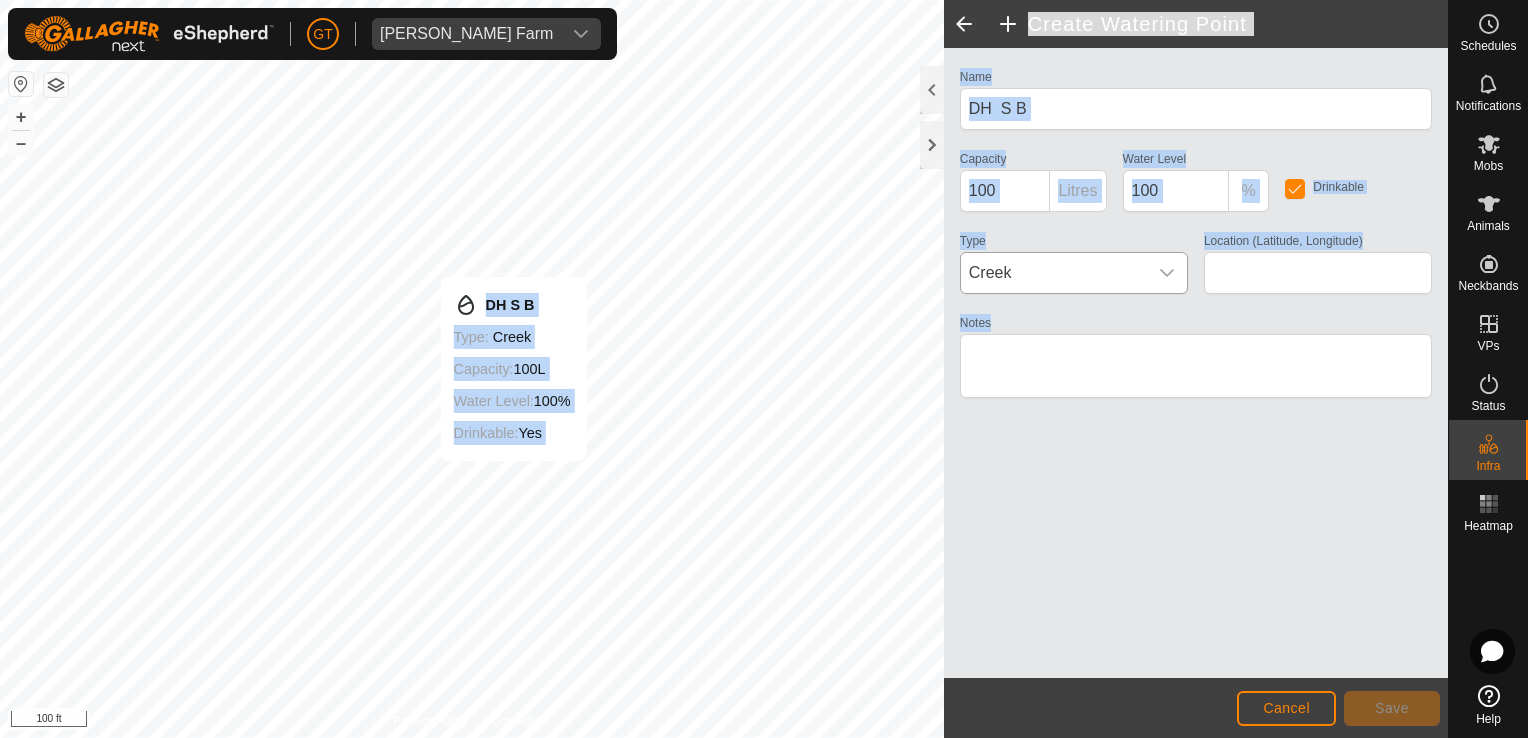 type on "42.277487, -90.058707" 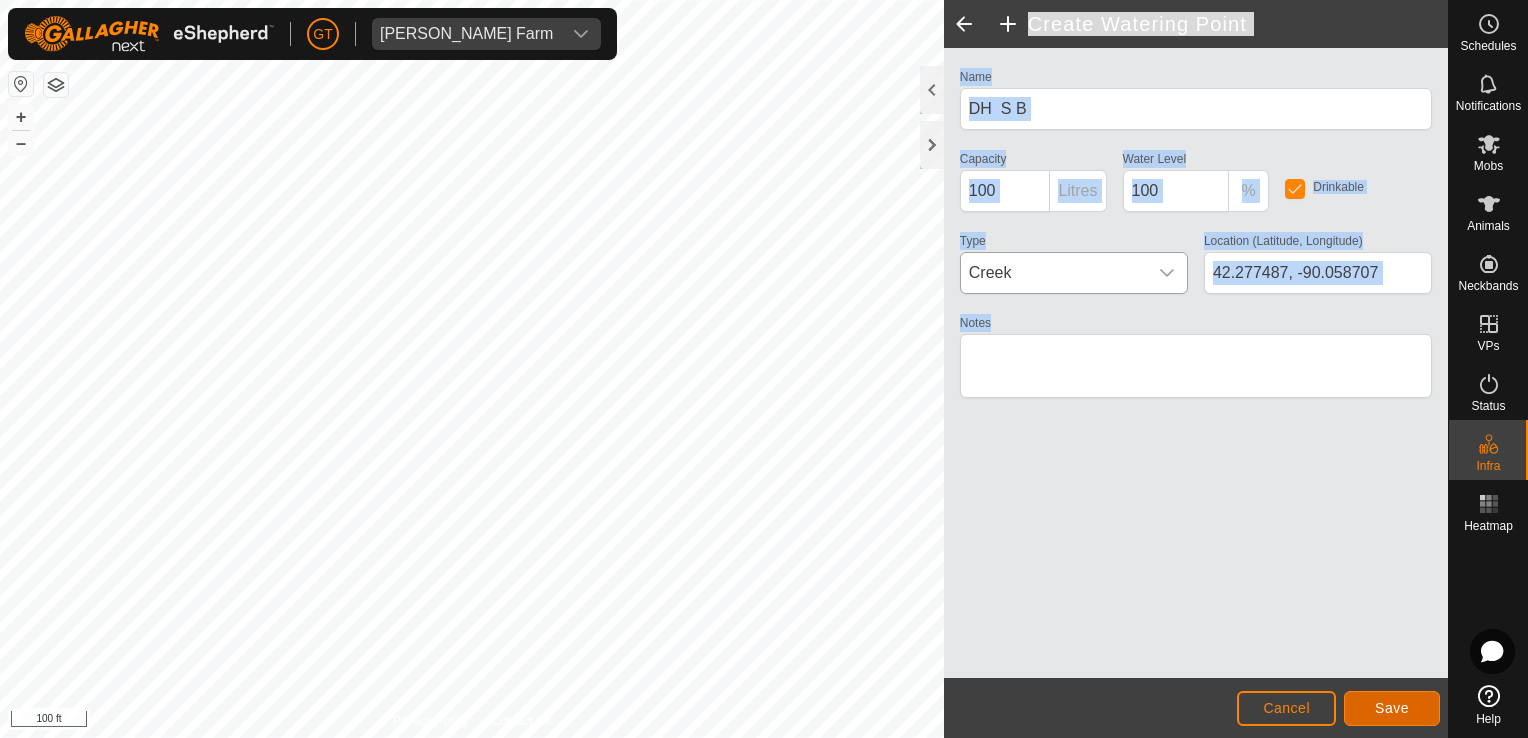 click on "Save" 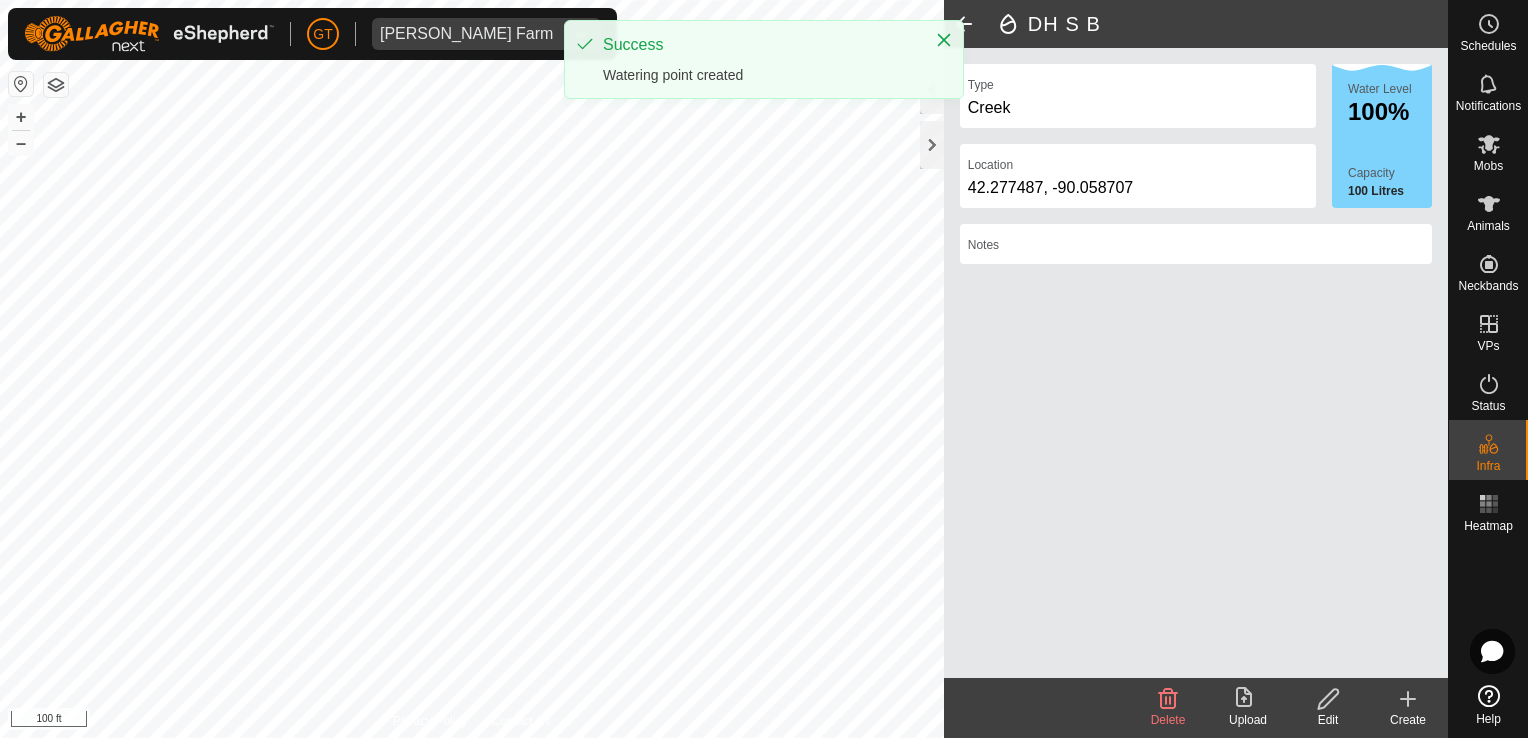 click on "Type Creek Location [GEOGRAPHIC_DATA] Water Level 100% Capacity 100 Litres Notes" 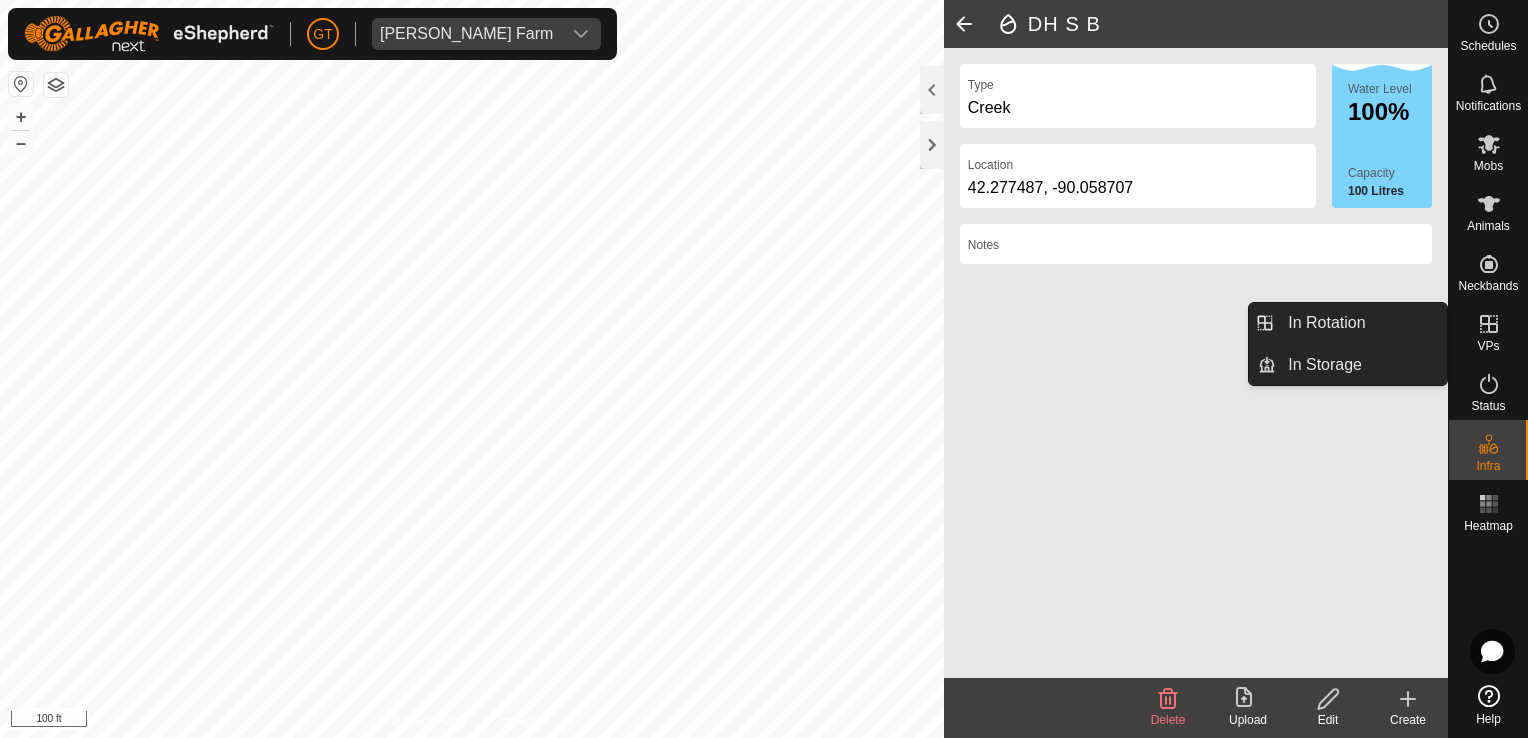 click 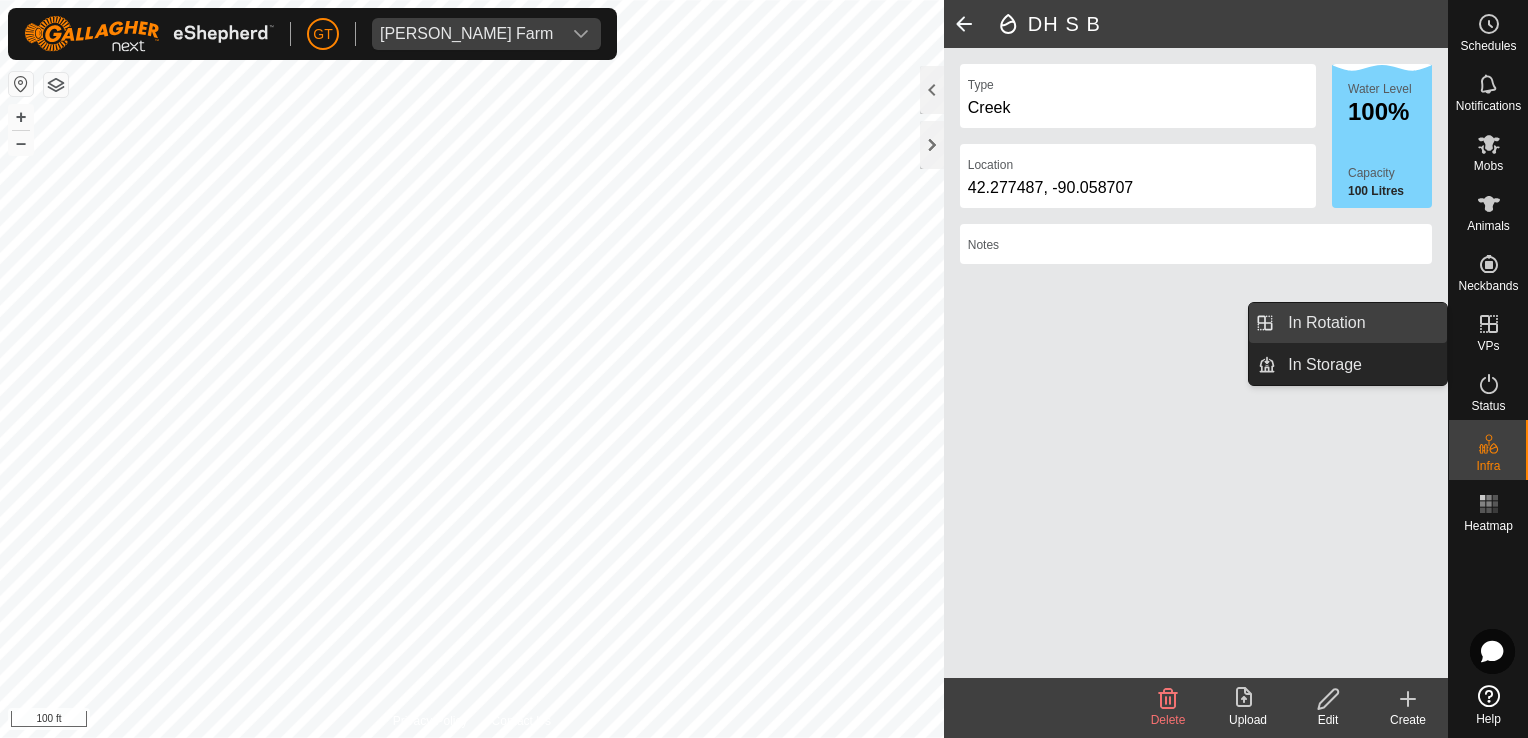 click on "In Rotation" at bounding box center (1361, 323) 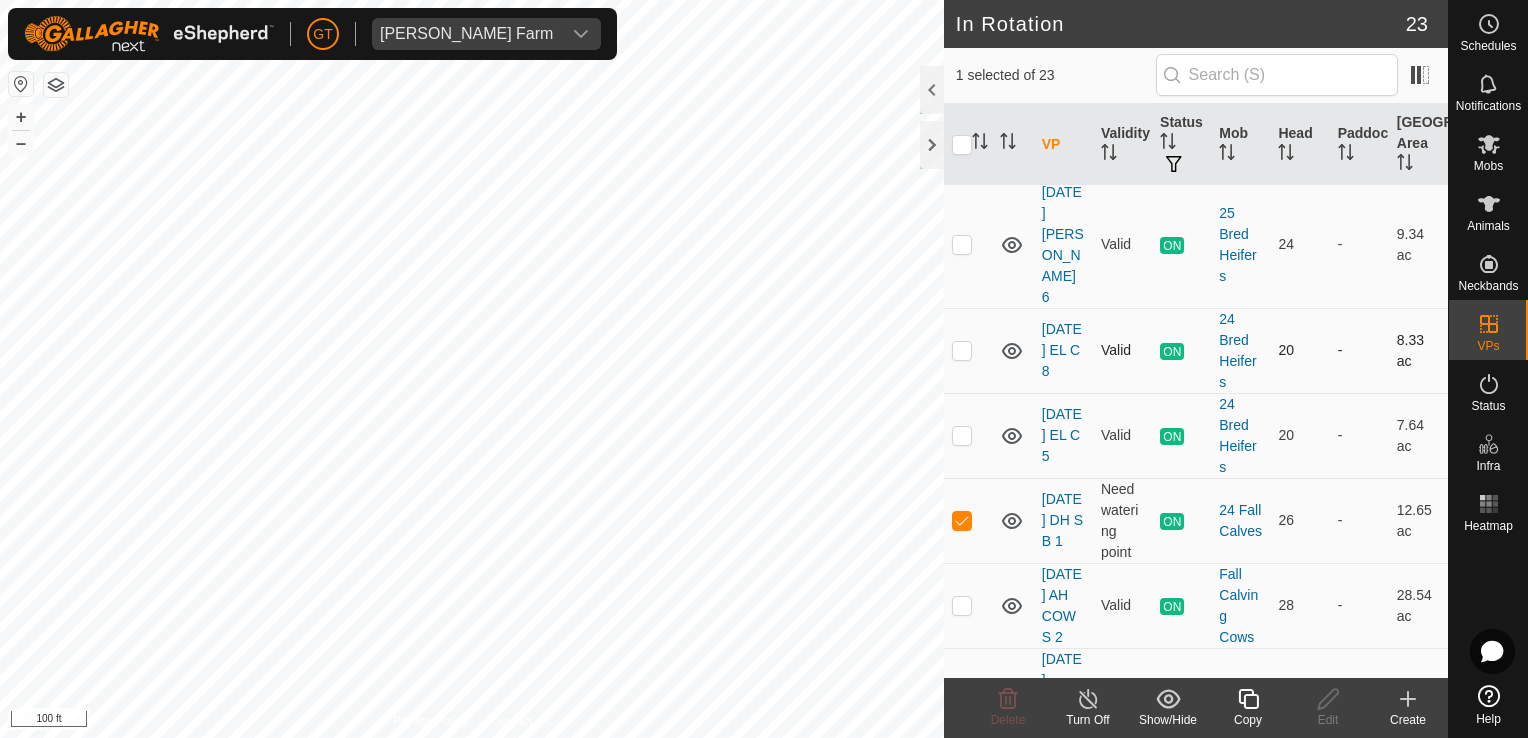 scroll, scrollTop: 200, scrollLeft: 0, axis: vertical 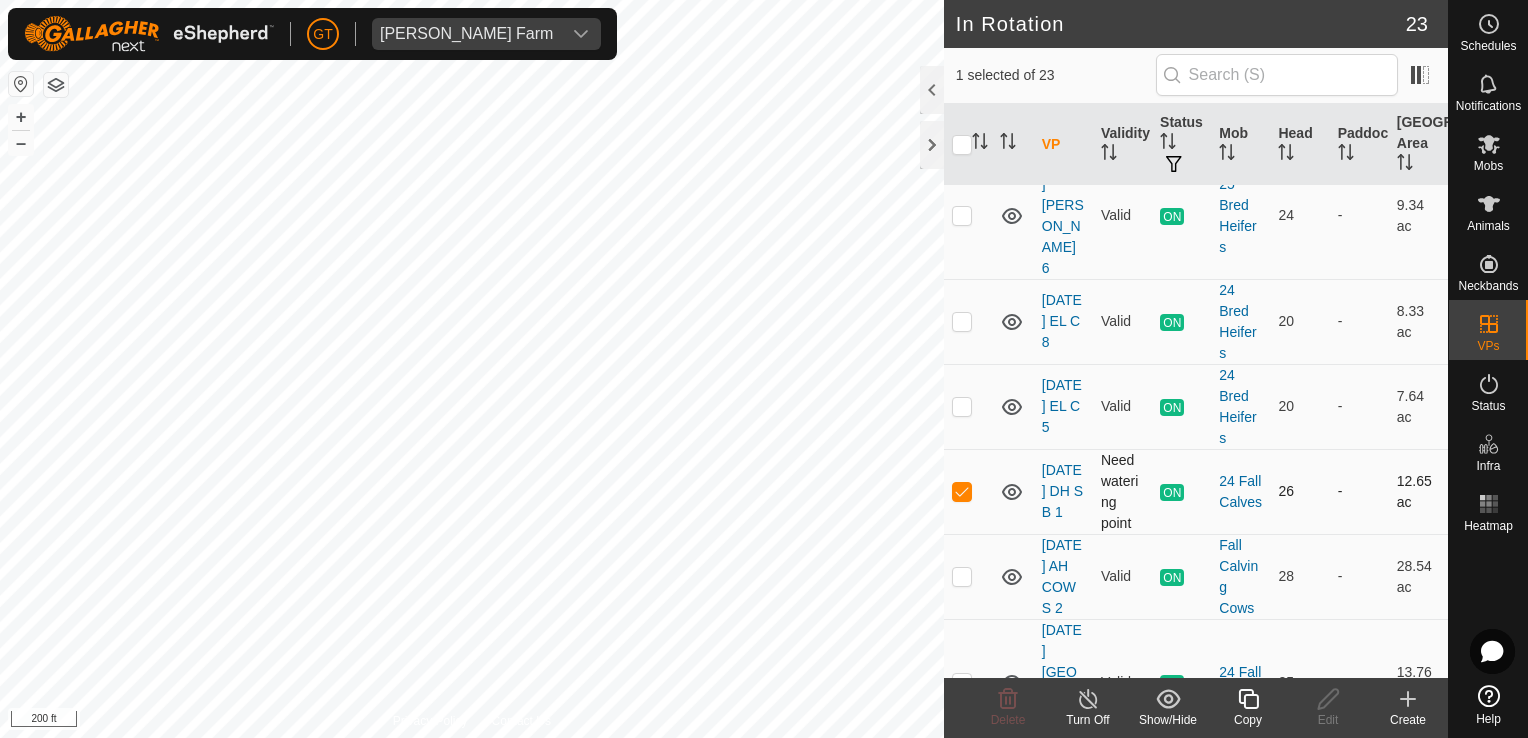 click at bounding box center [962, 491] 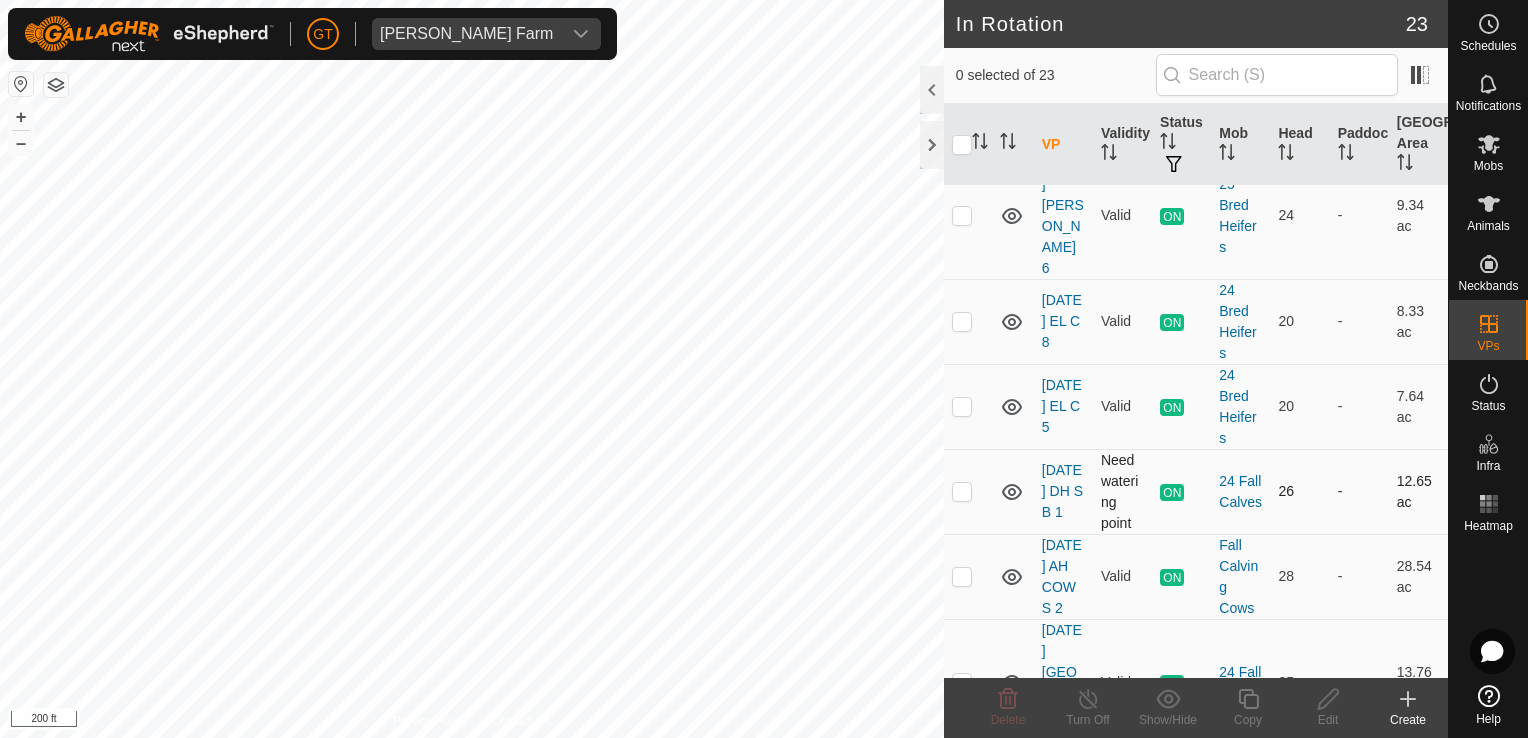 checkbox on "true" 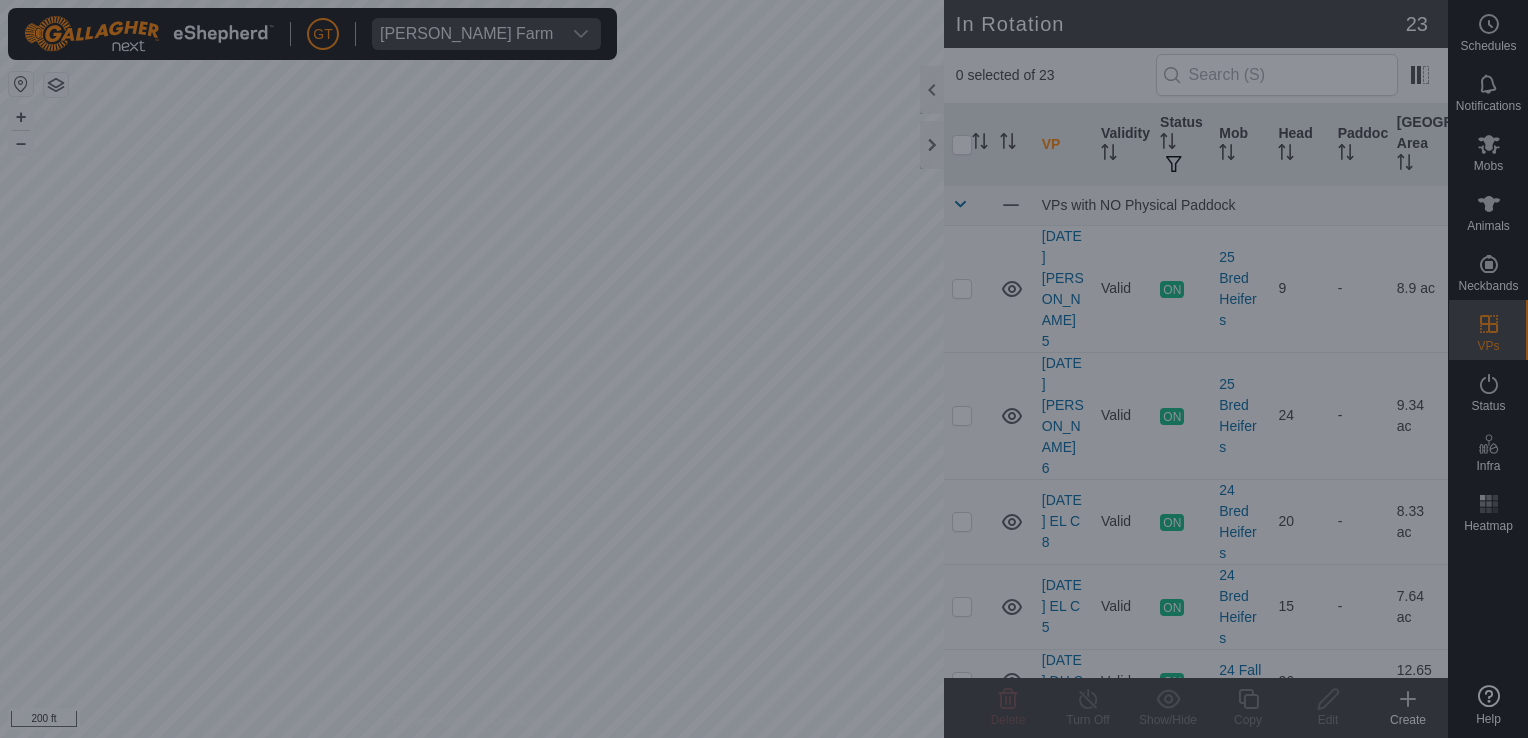 scroll, scrollTop: 0, scrollLeft: 0, axis: both 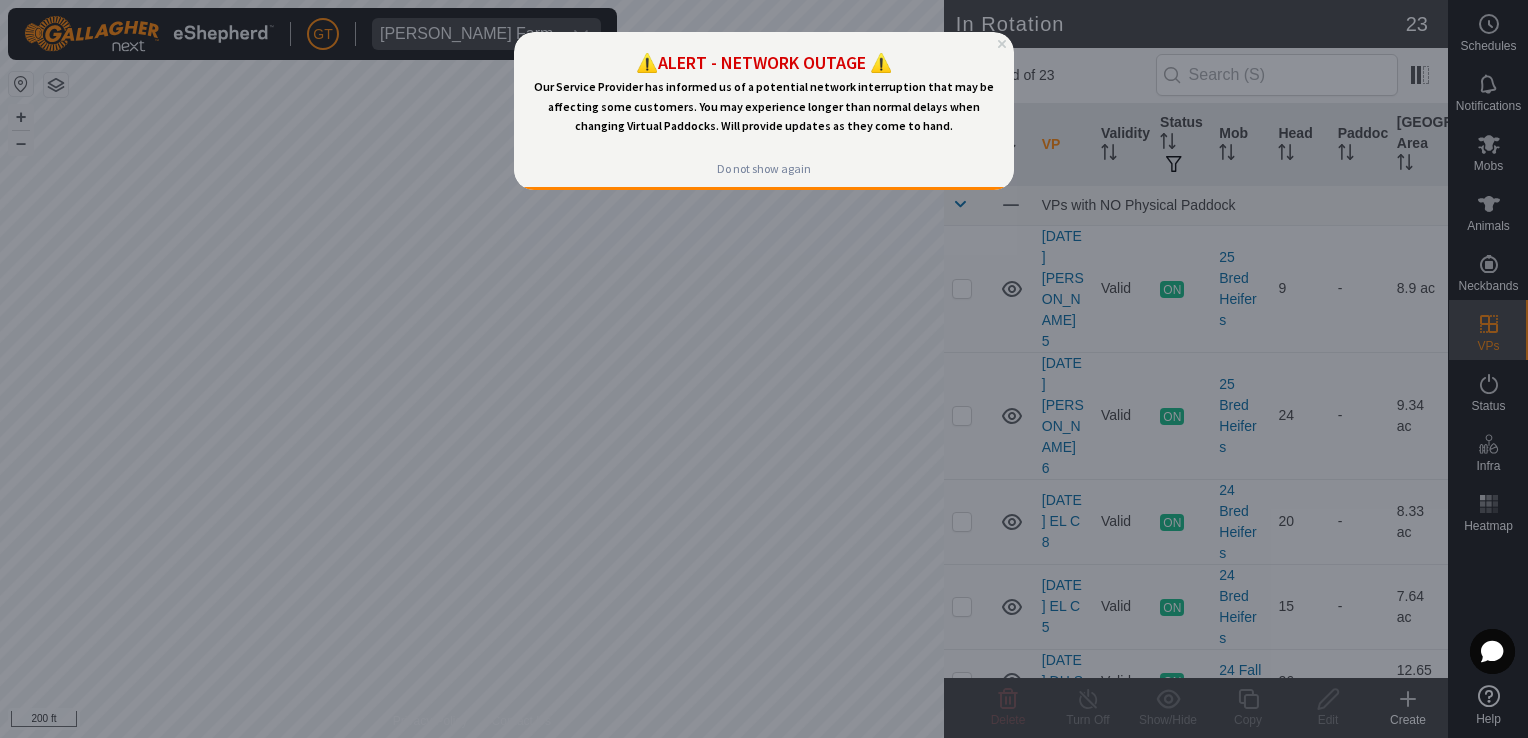 drag, startPoint x: 717, startPoint y: 453, endPoint x: 641, endPoint y: 486, distance: 82.85529 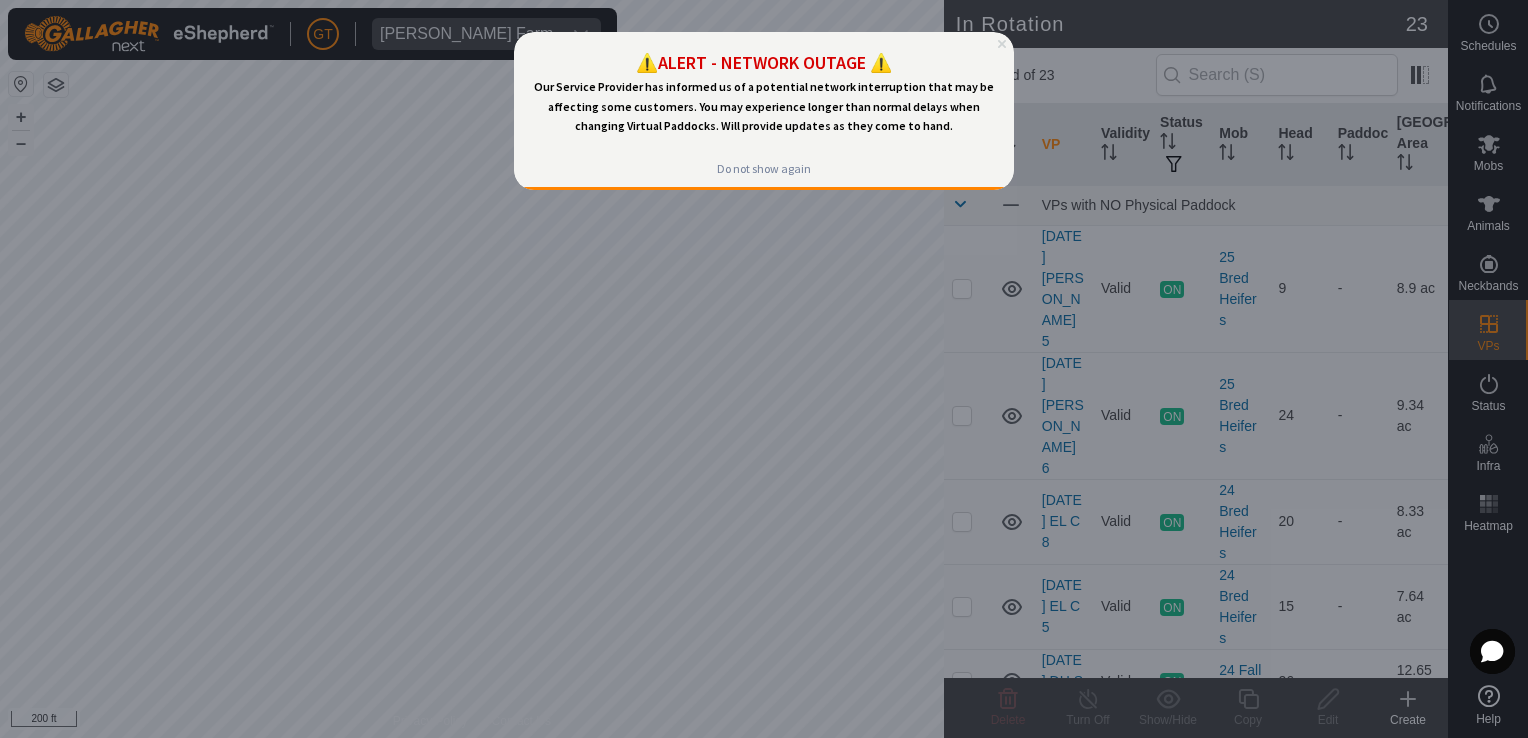 click 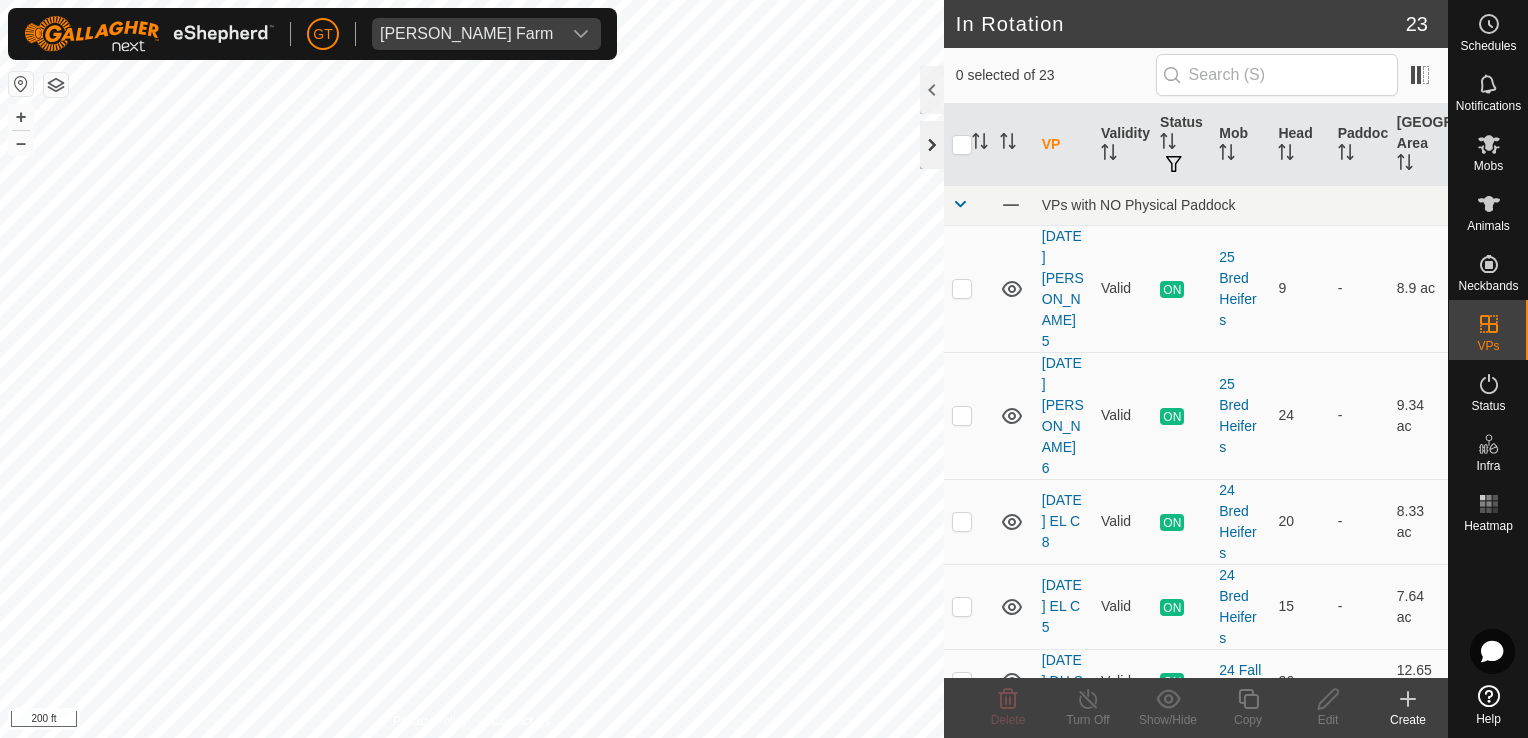 checkbox on "true" 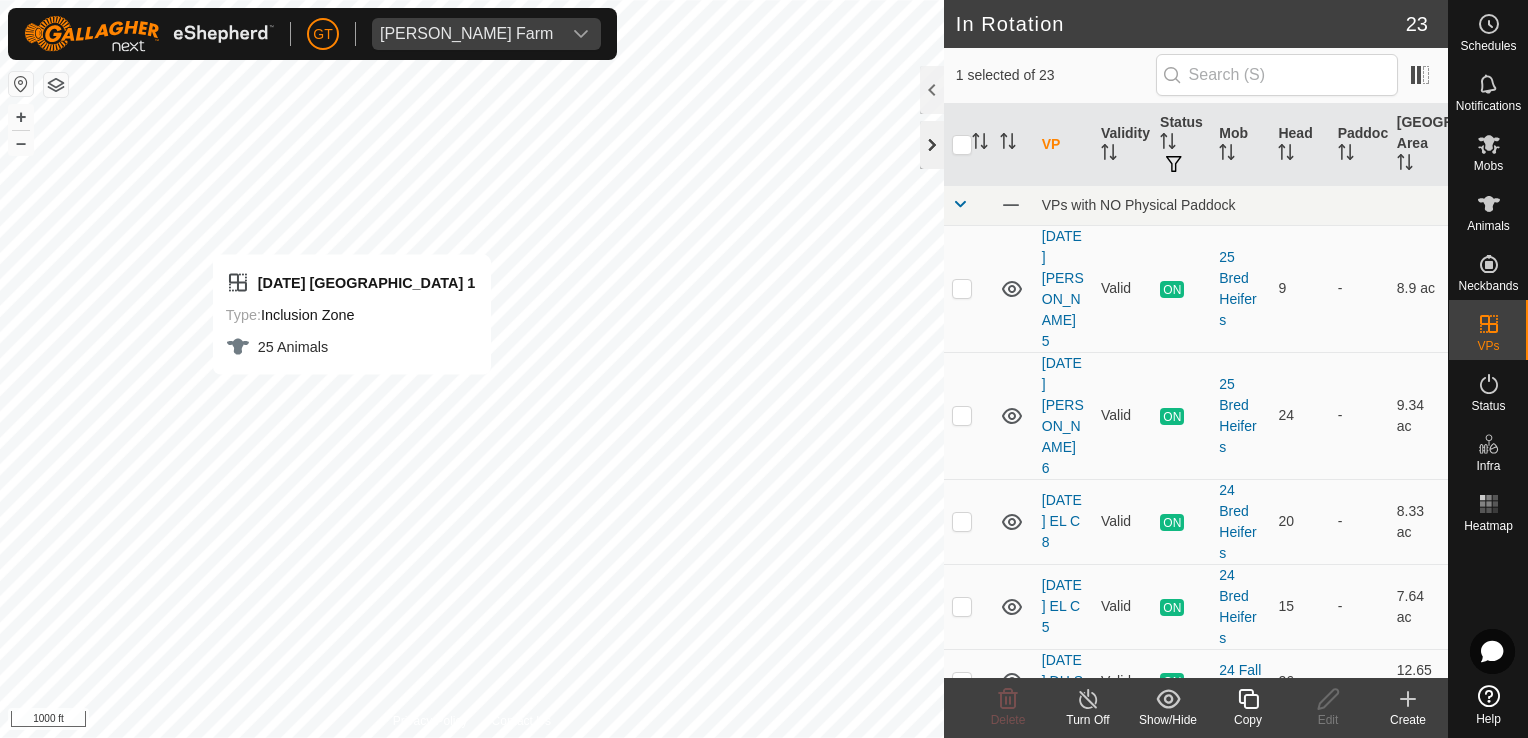 checkbox on "true" 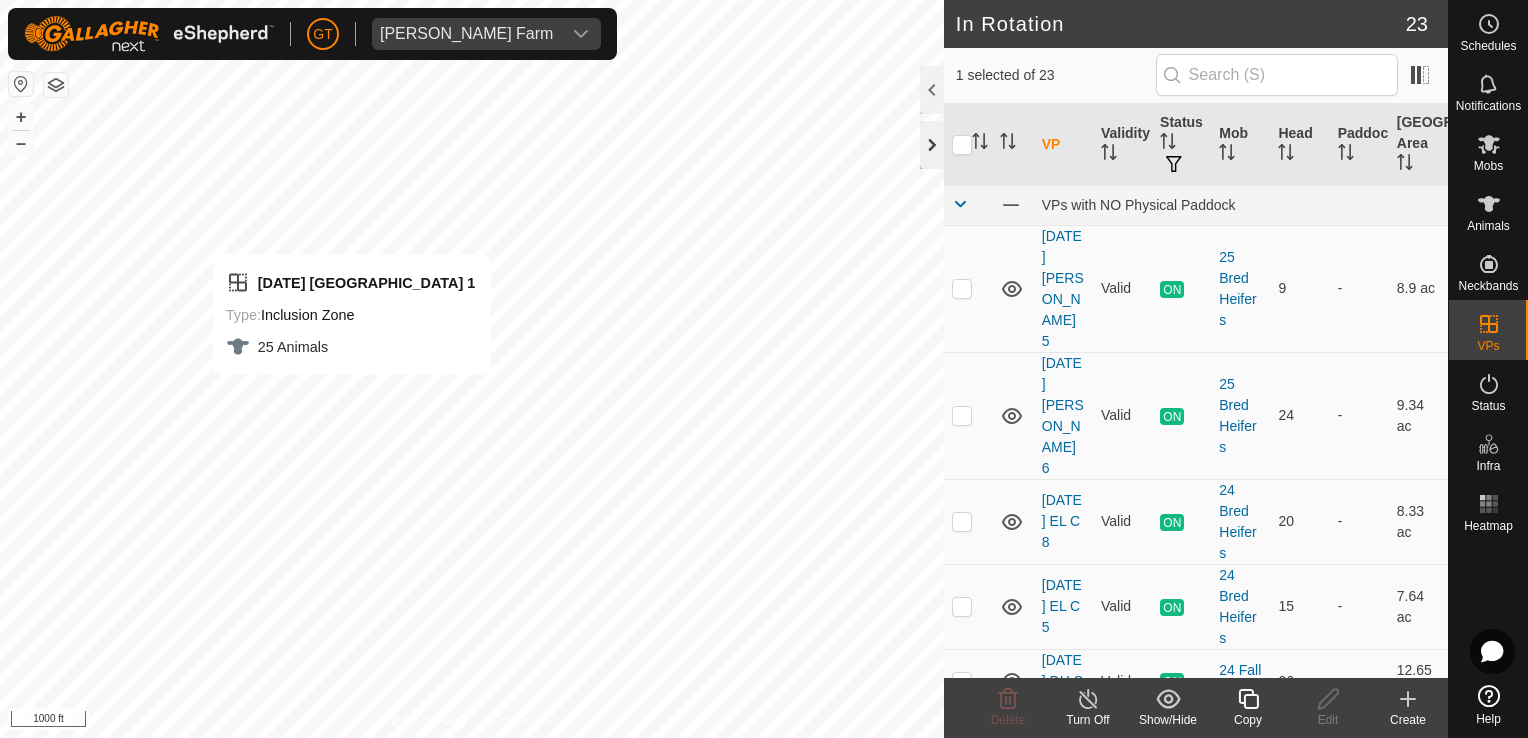 checkbox on "false" 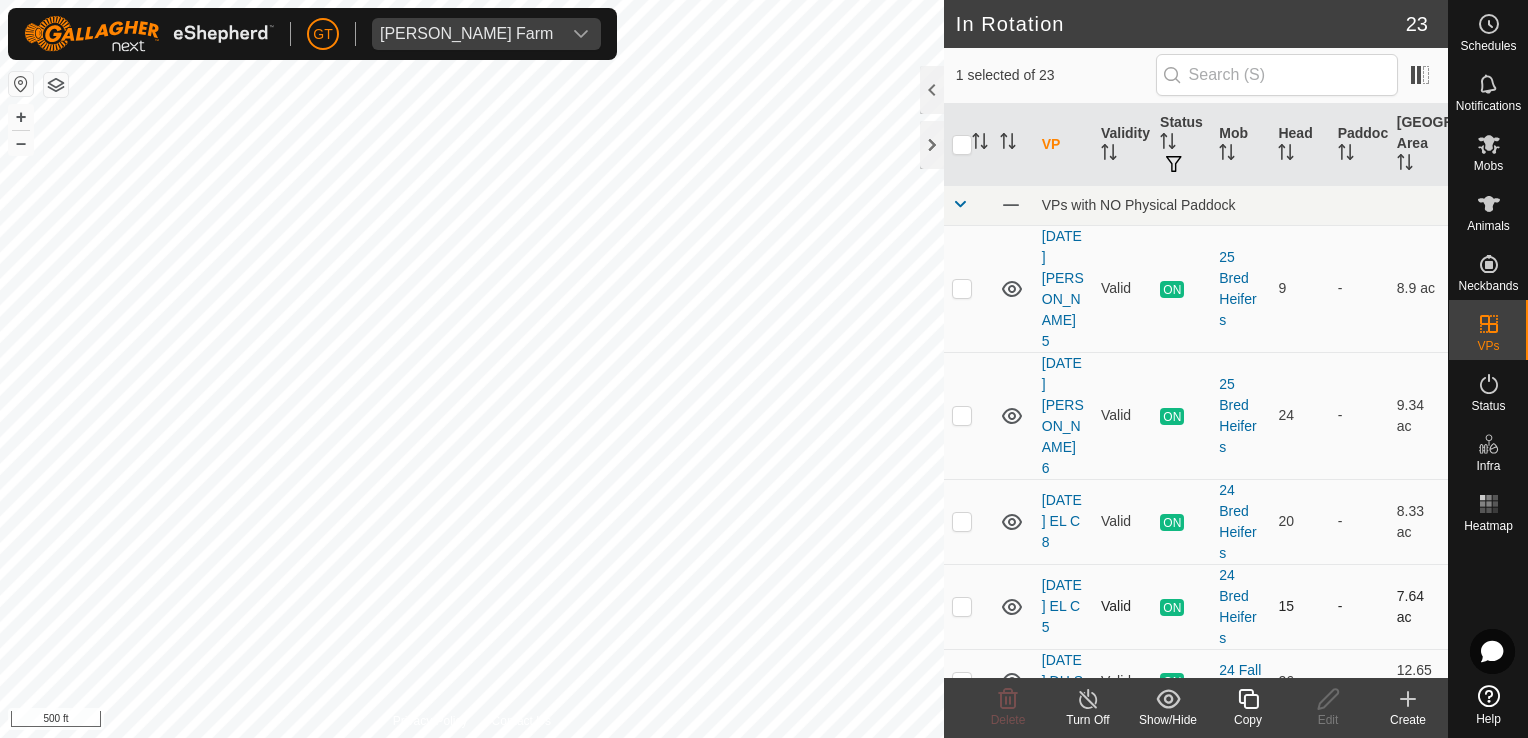 checkbox on "false" 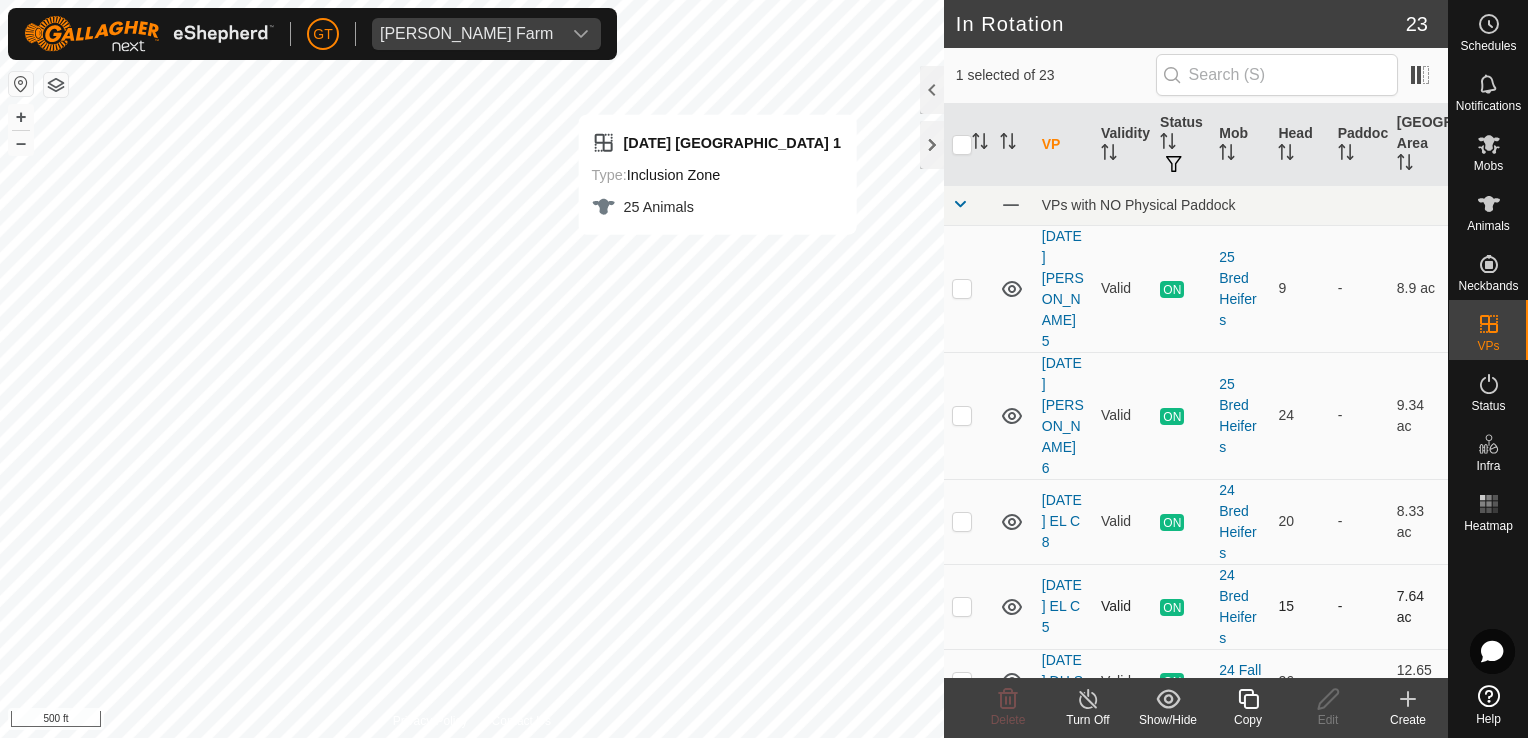 checkbox on "false" 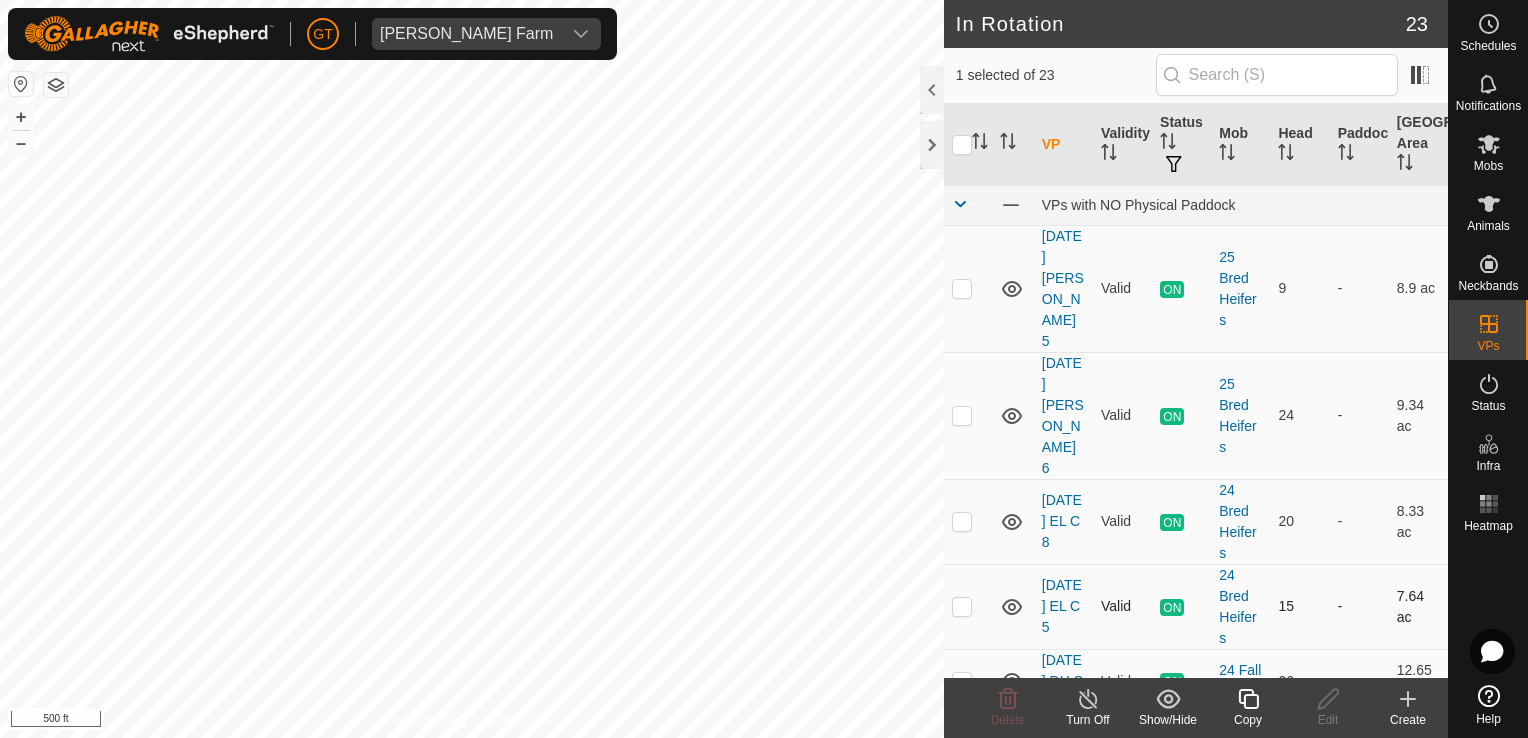 checkbox on "false" 